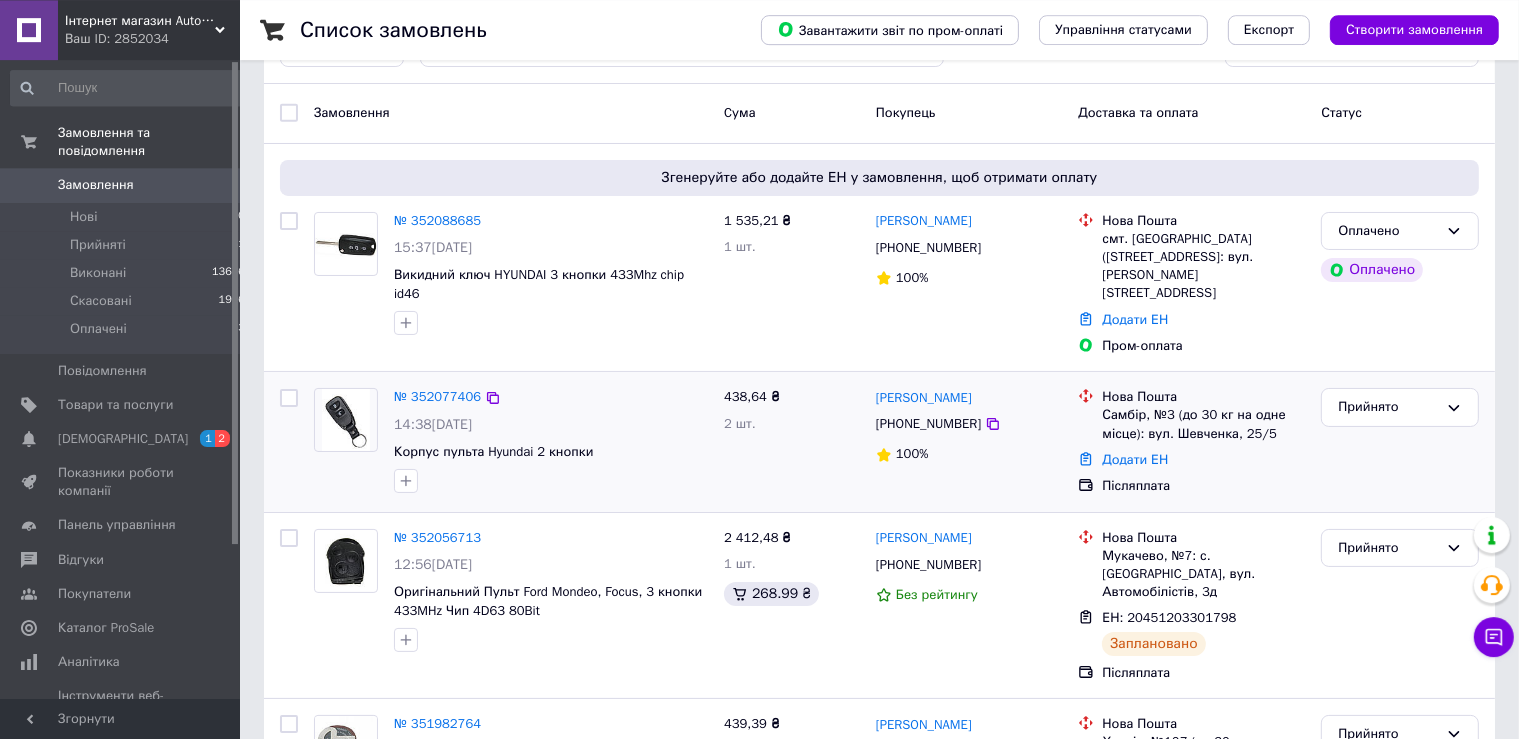 scroll, scrollTop: 105, scrollLeft: 0, axis: vertical 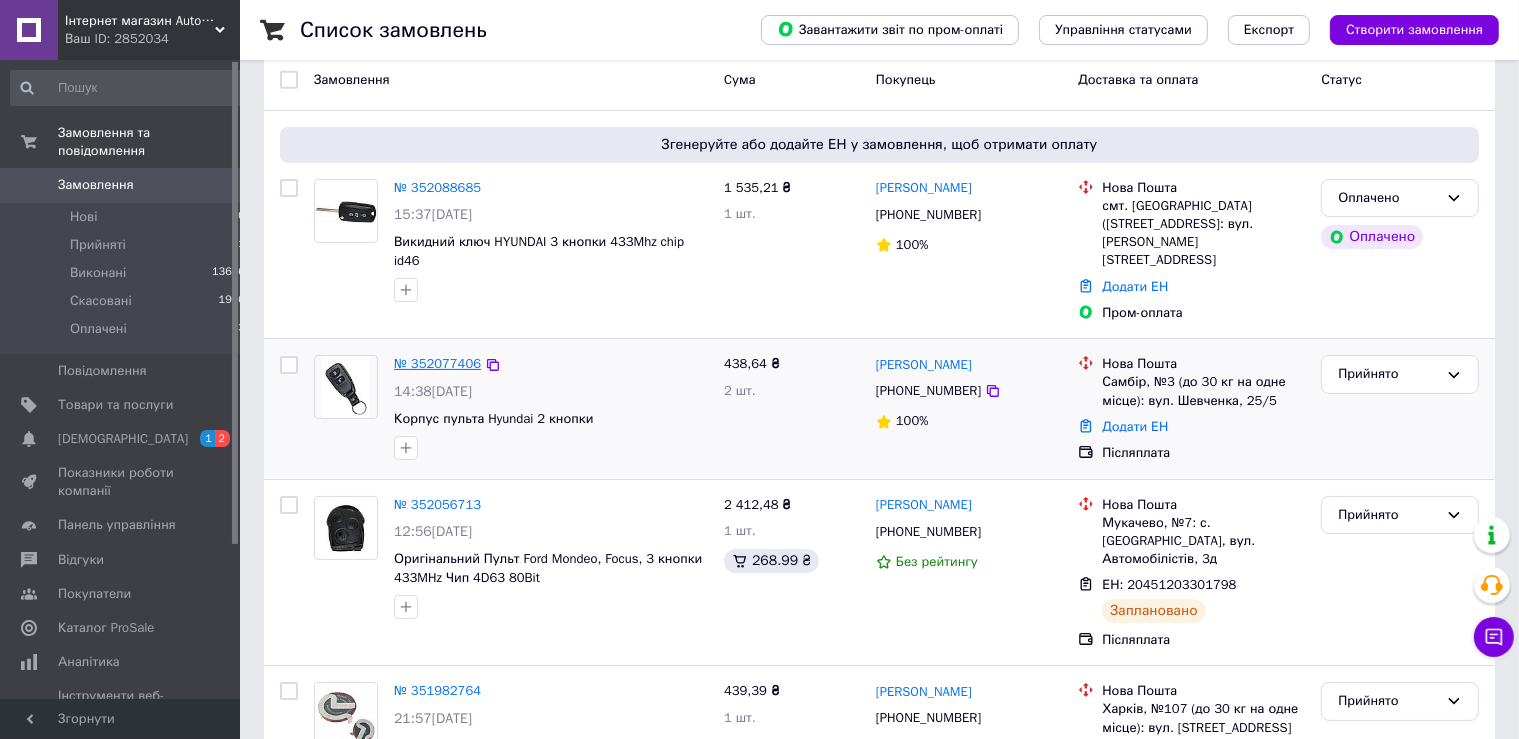 click on "№ 352077406" at bounding box center [437, 363] 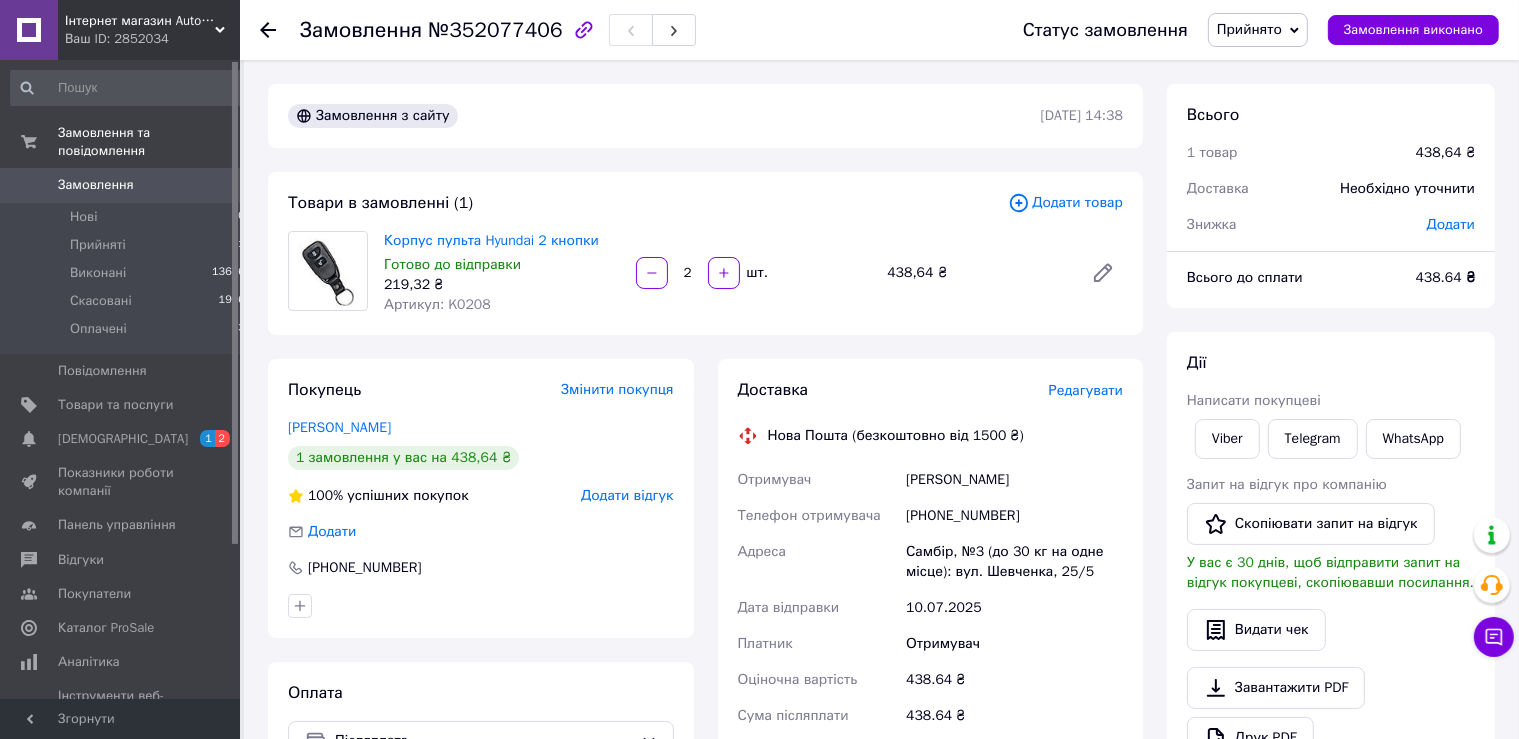 click at bounding box center [268, 30] 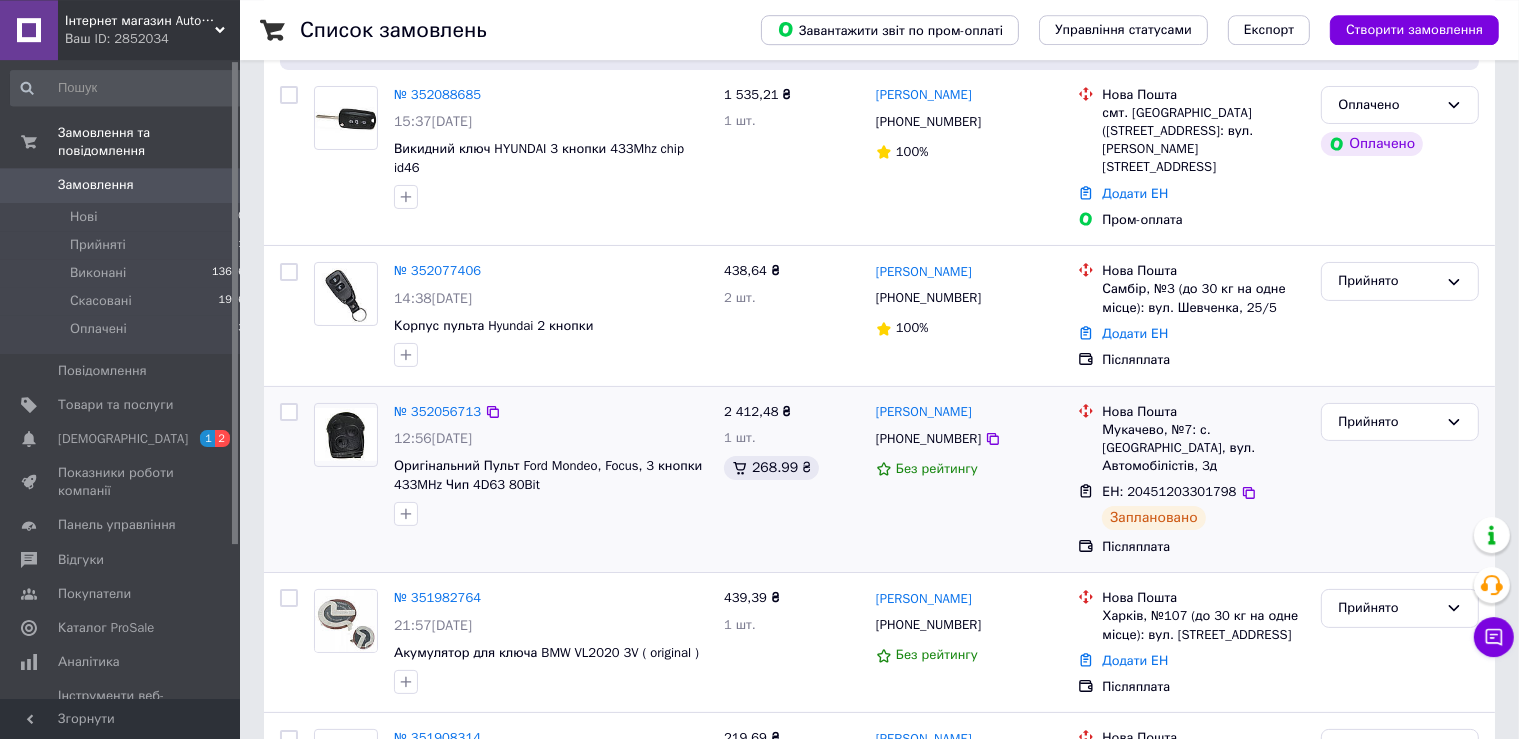 scroll, scrollTop: 211, scrollLeft: 0, axis: vertical 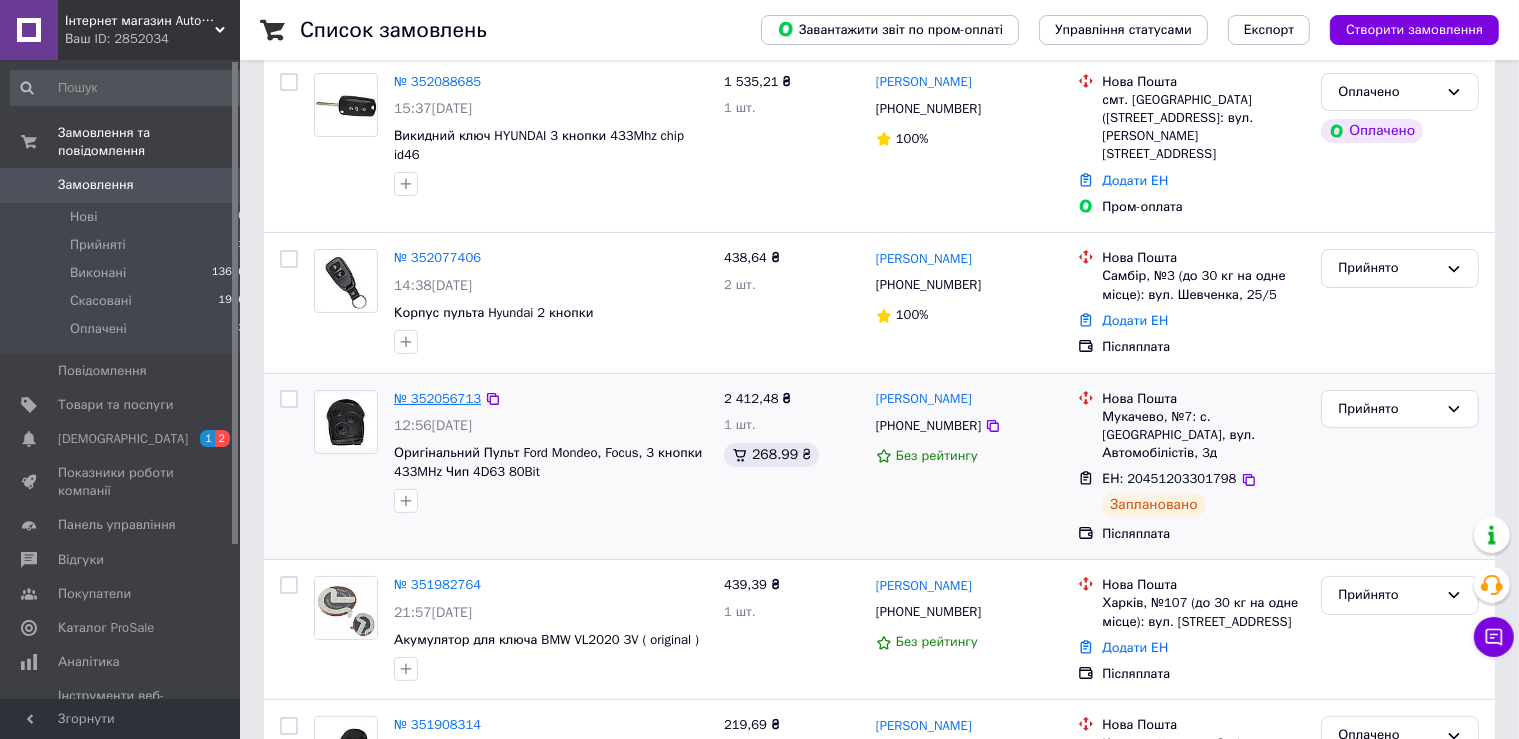 click on "№ 352056713" at bounding box center [437, 398] 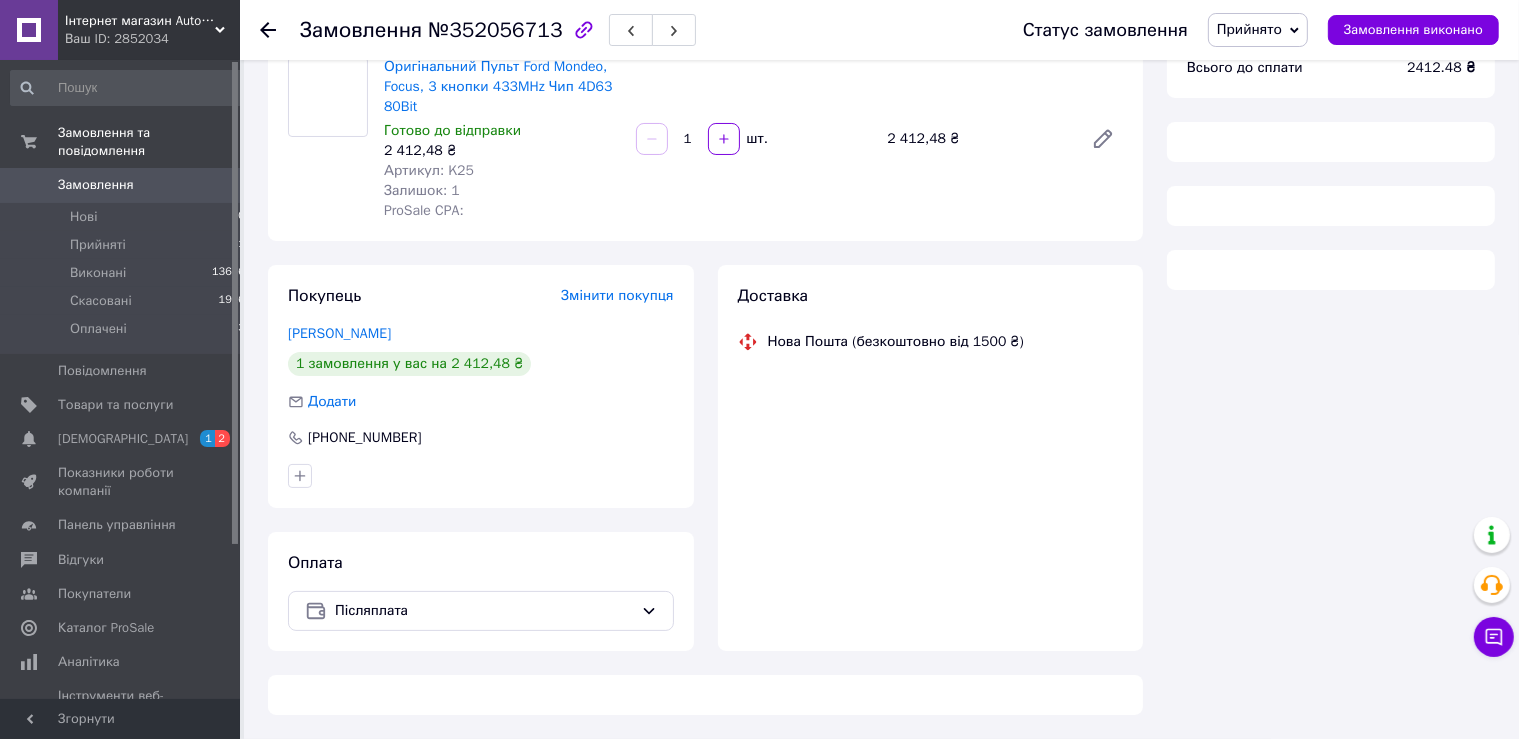 scroll, scrollTop: 174, scrollLeft: 0, axis: vertical 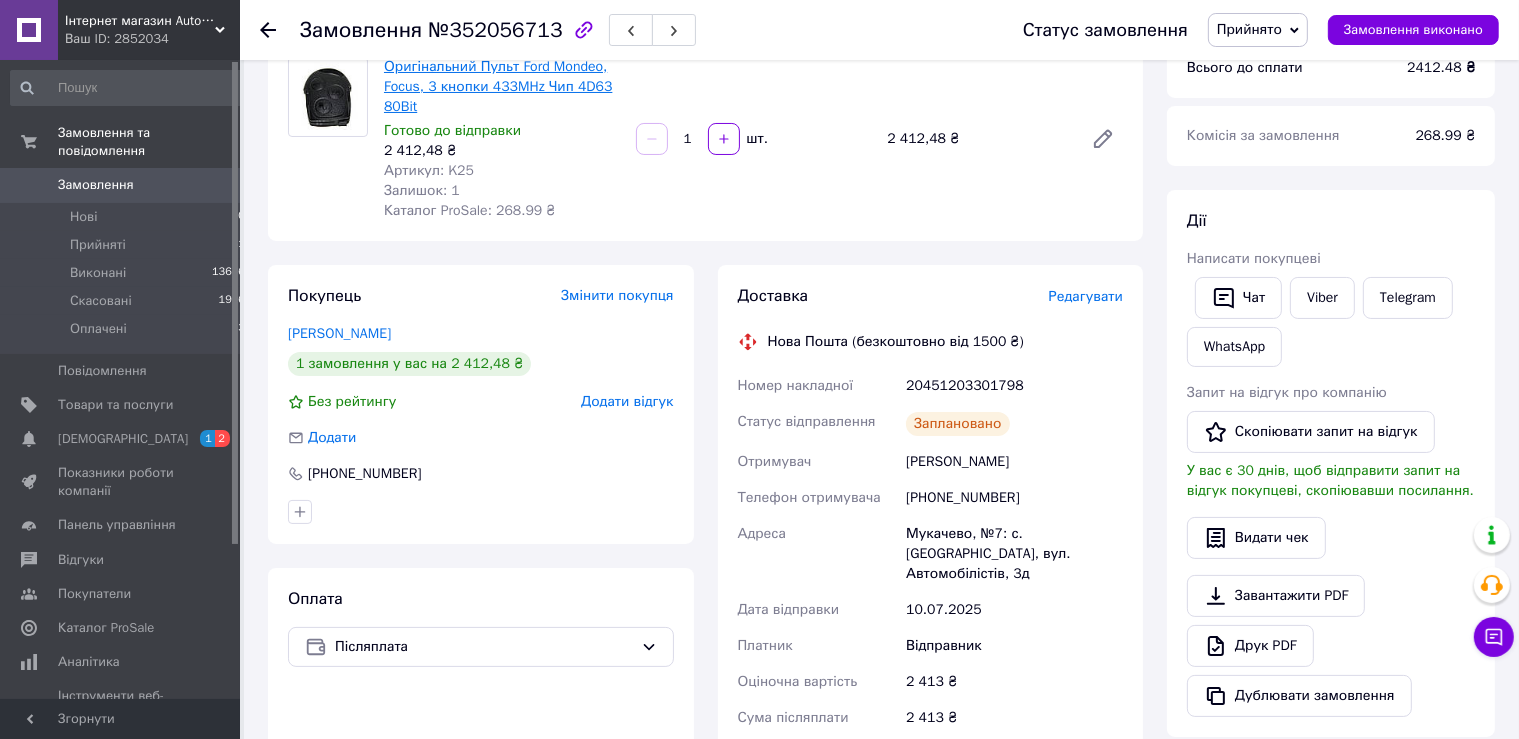 click on "Оригінальний Пульт Ford Mondeo, Focus, 3 кнопки 433MHz Чип 4D63 80Bit" at bounding box center [498, 86] 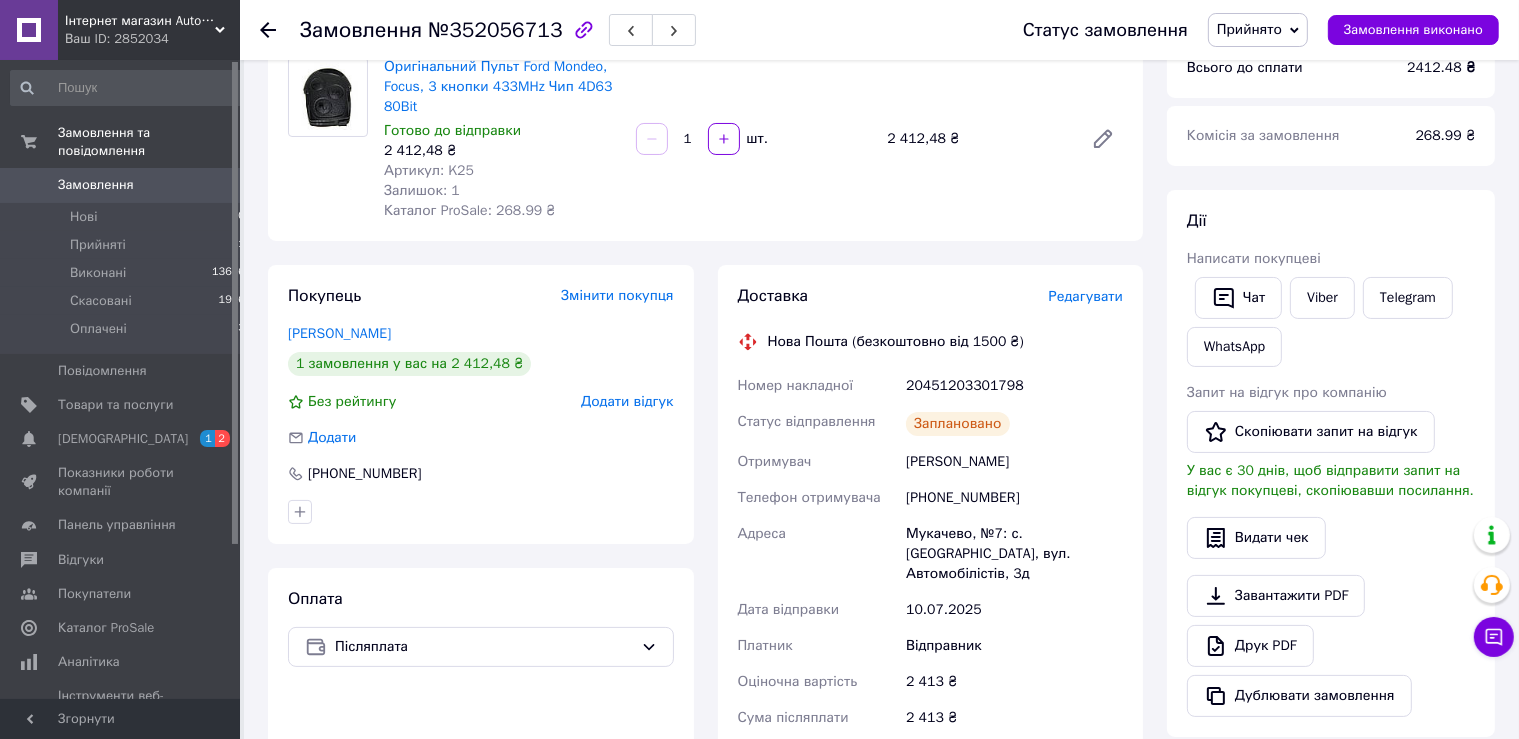 scroll, scrollTop: 0, scrollLeft: 0, axis: both 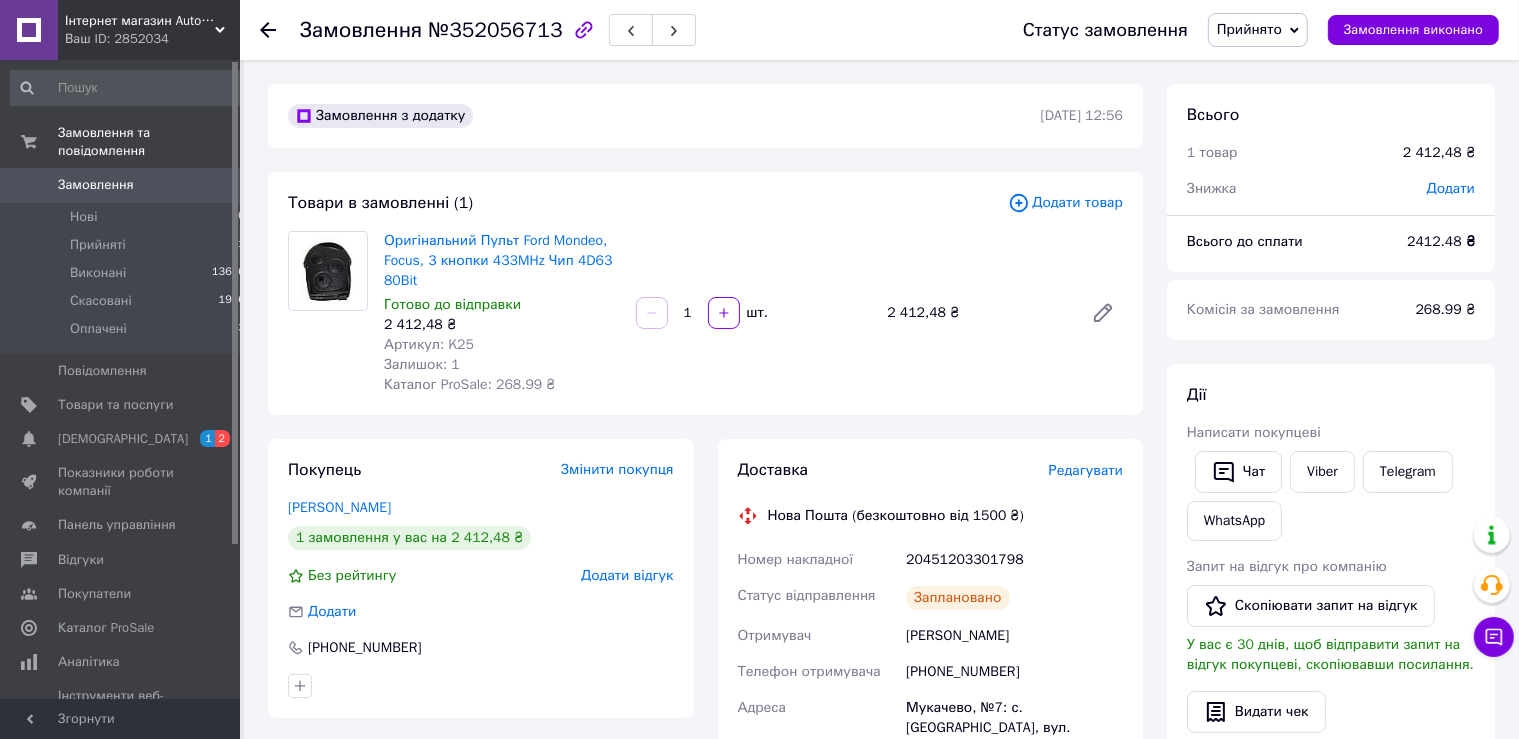 drag, startPoint x: 272, startPoint y: 36, endPoint x: 278, endPoint y: 51, distance: 16.155495 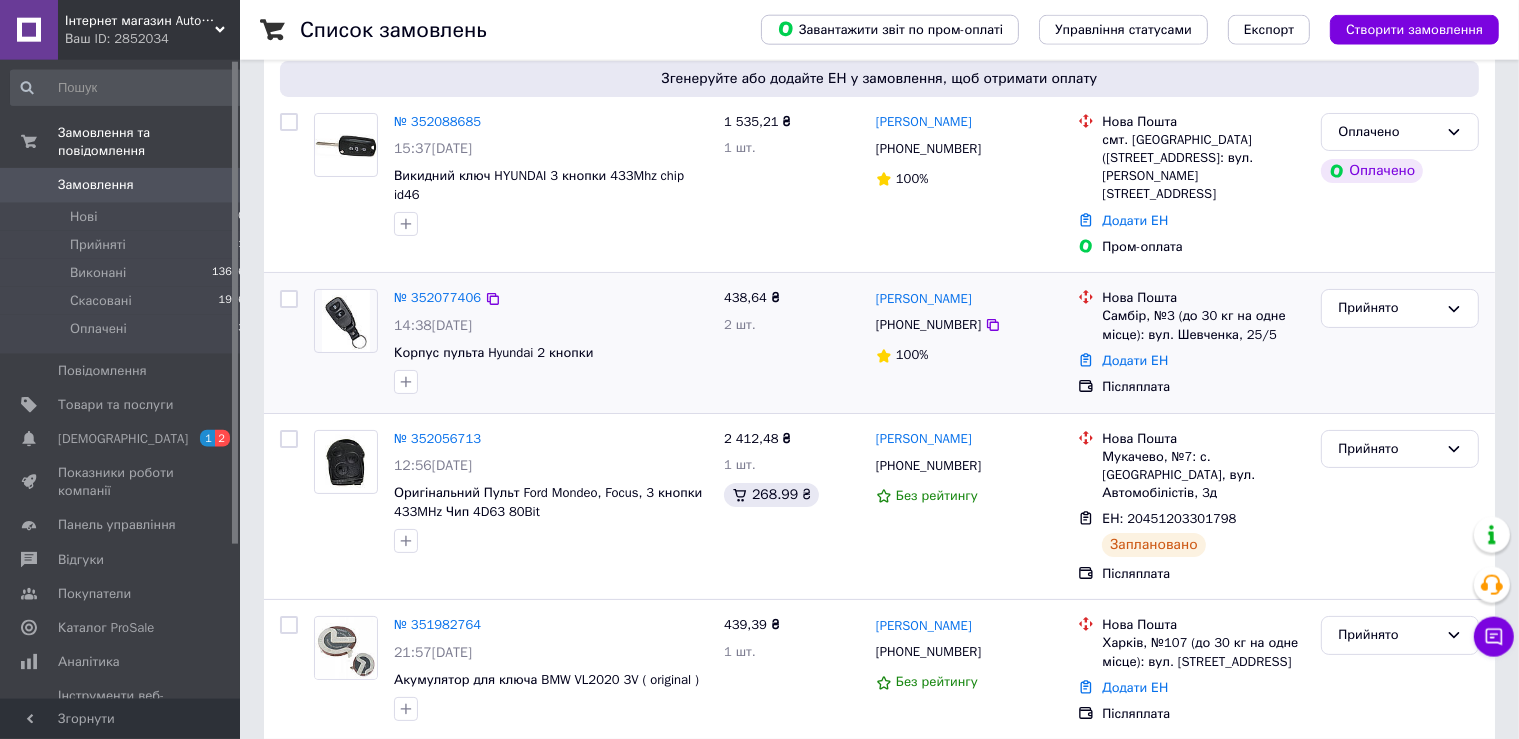 scroll, scrollTop: 211, scrollLeft: 0, axis: vertical 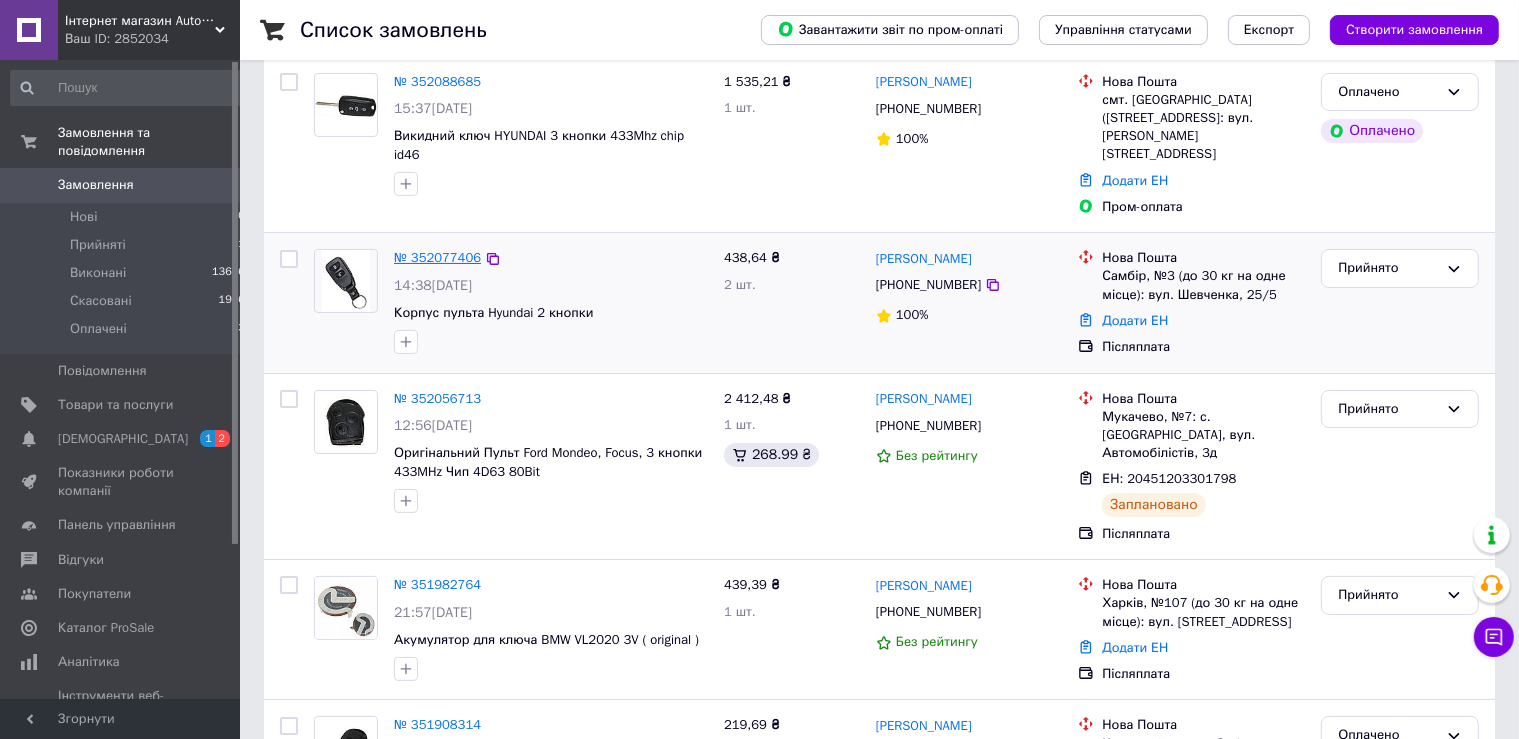 click on "№ 352077406" at bounding box center (437, 257) 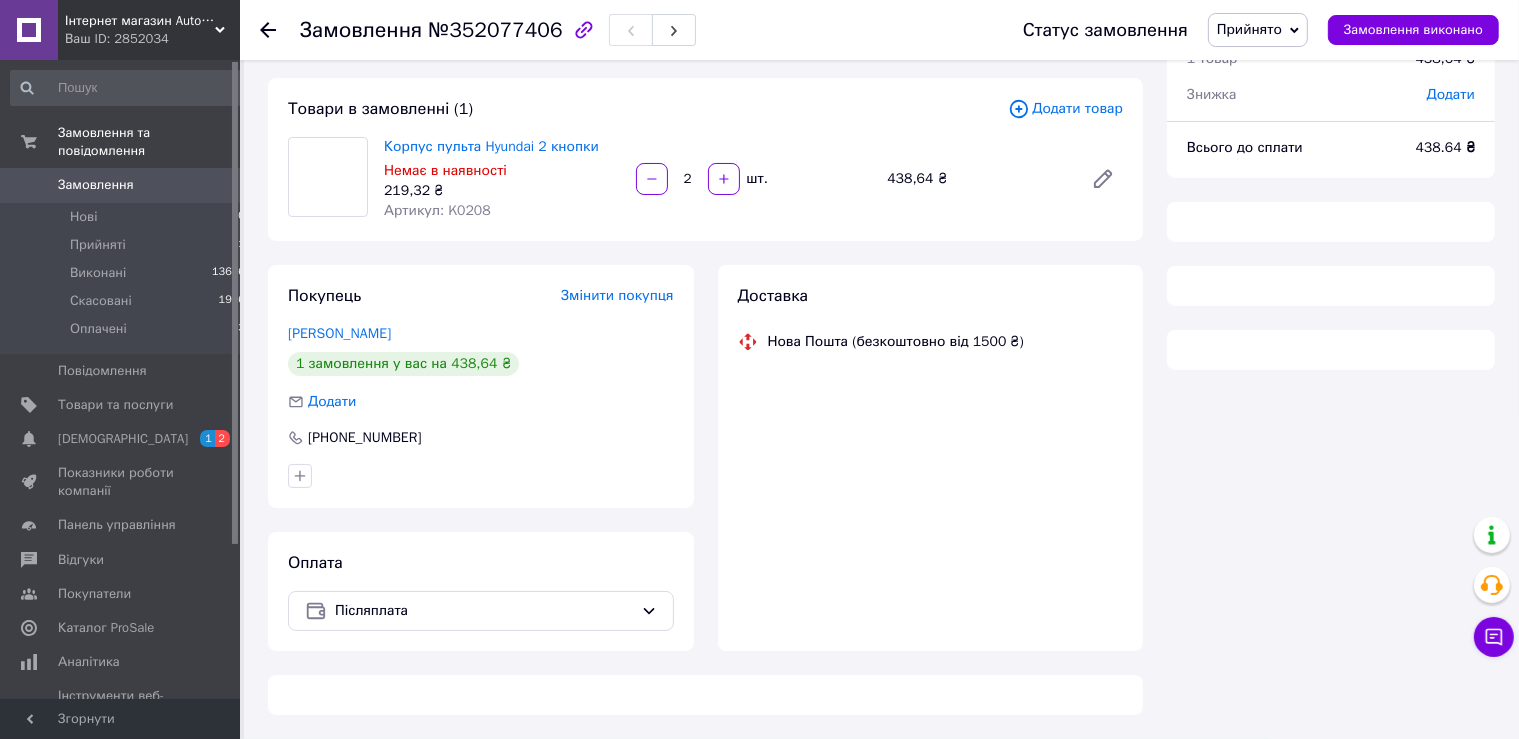 scroll, scrollTop: 94, scrollLeft: 0, axis: vertical 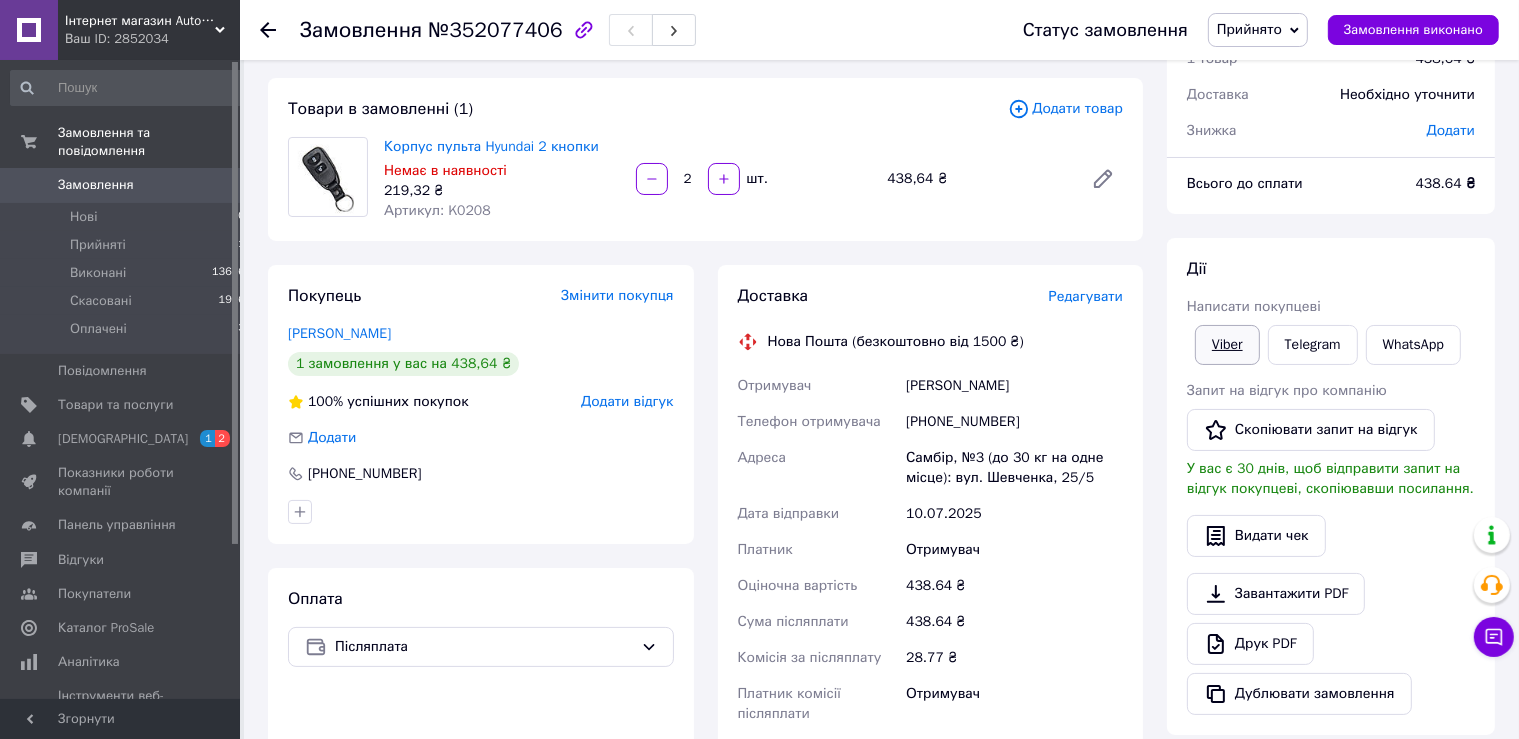 click on "Viber" at bounding box center (1227, 345) 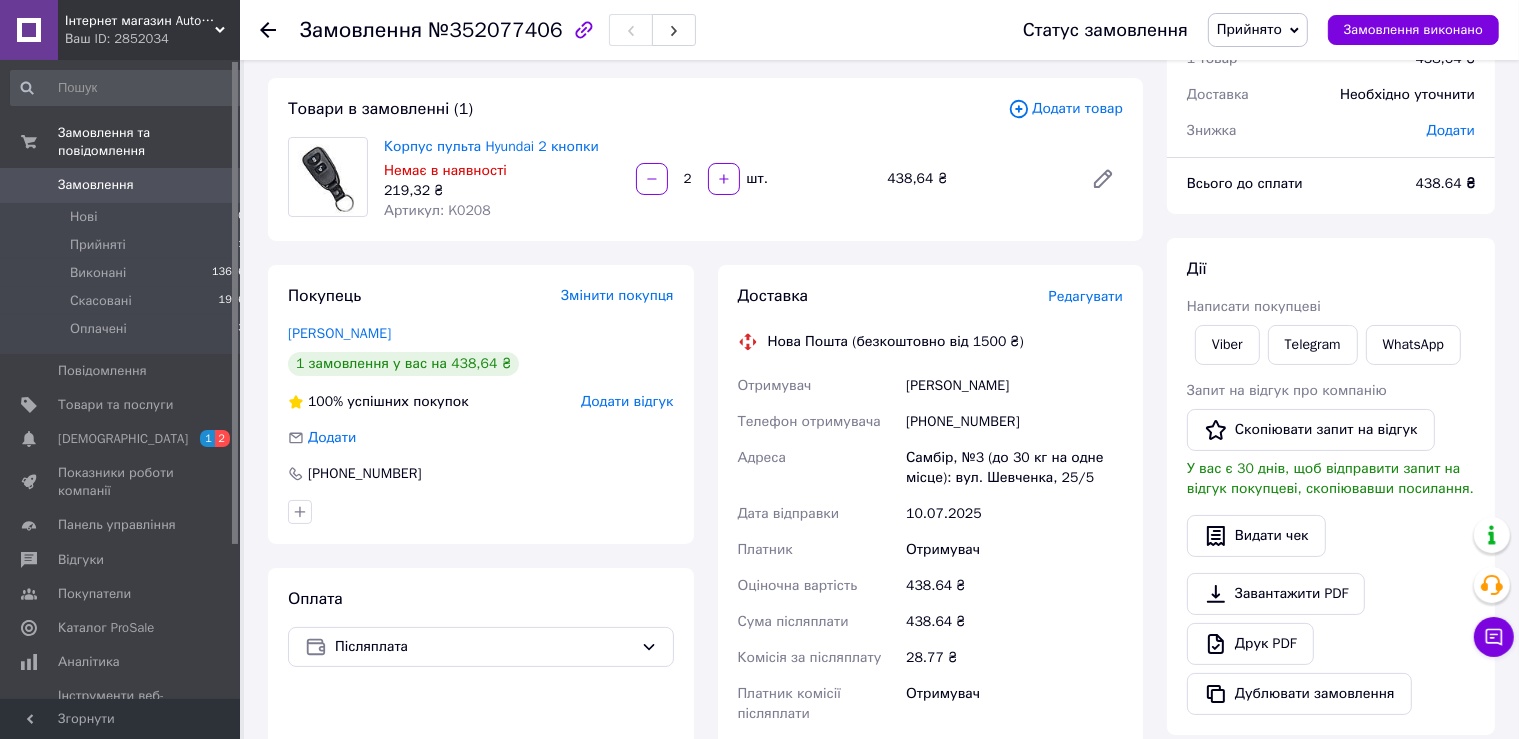 click 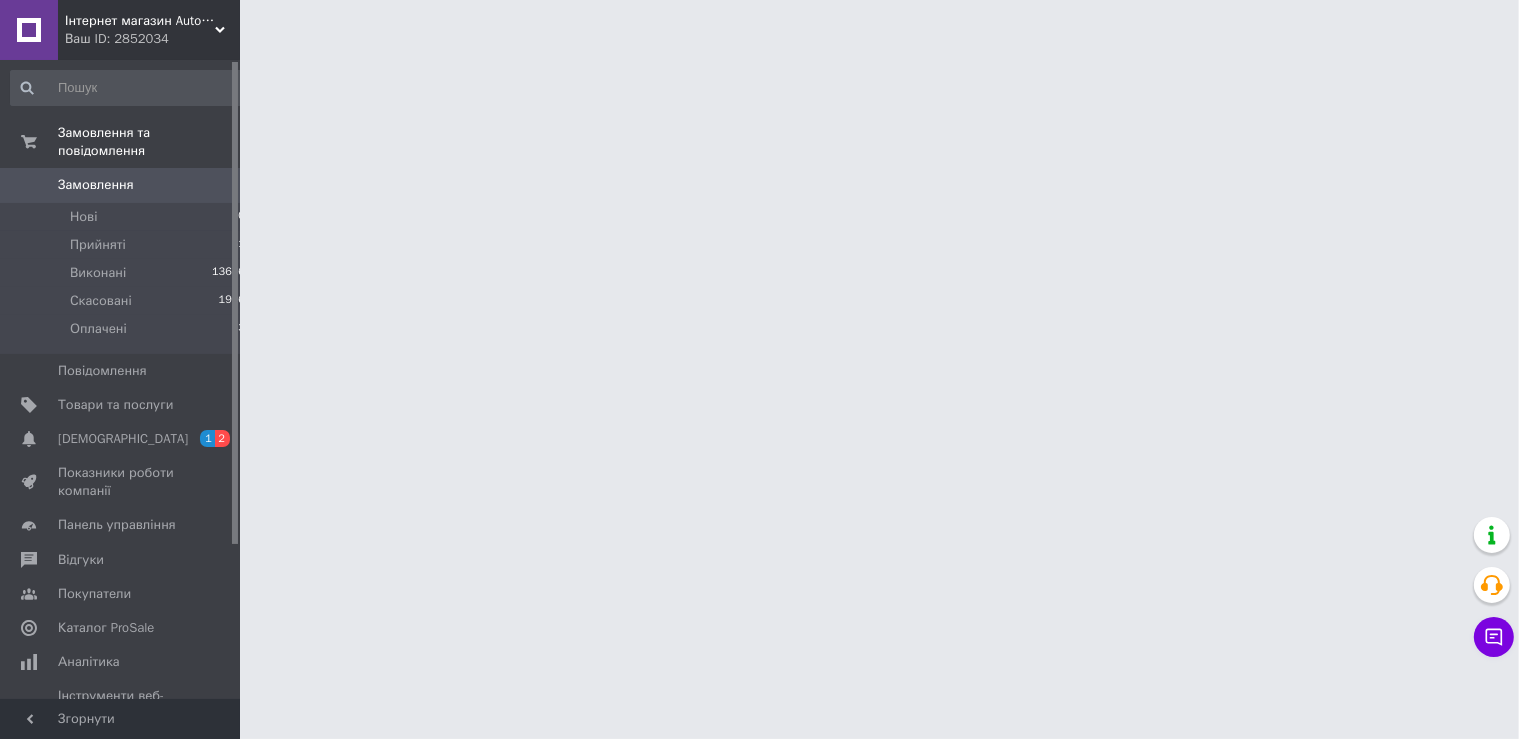 scroll, scrollTop: 0, scrollLeft: 0, axis: both 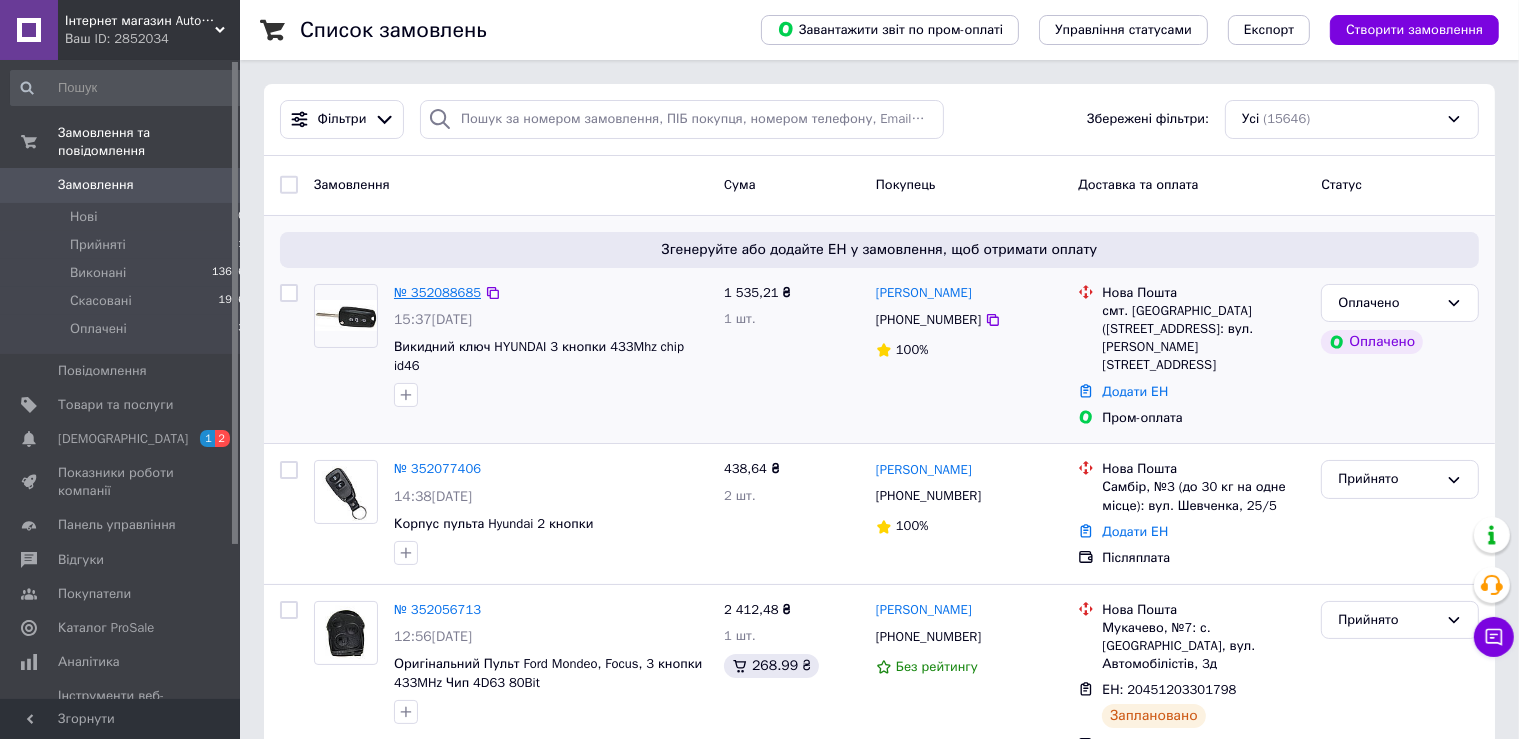 click on "№ 352088685" at bounding box center [437, 292] 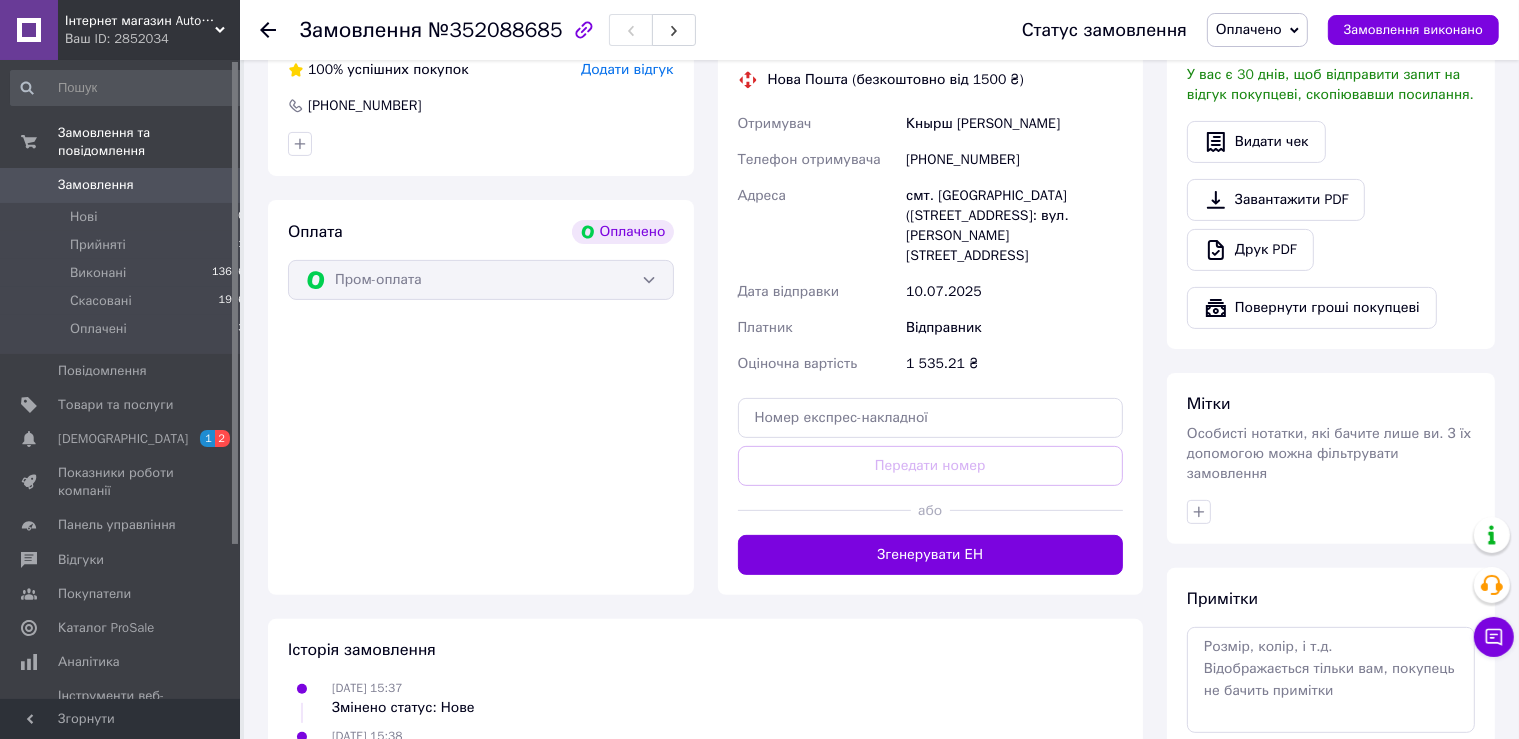 scroll, scrollTop: 0, scrollLeft: 0, axis: both 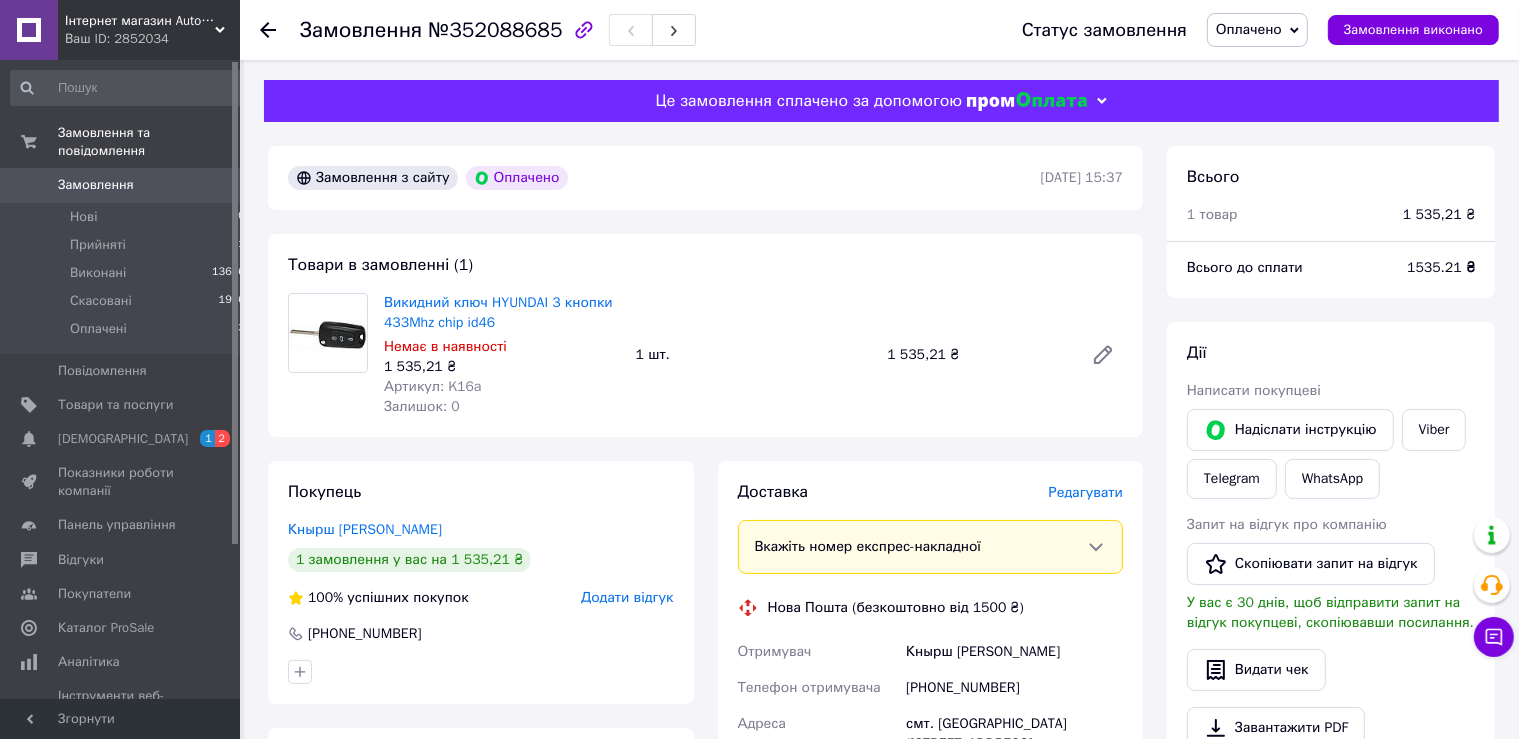 click 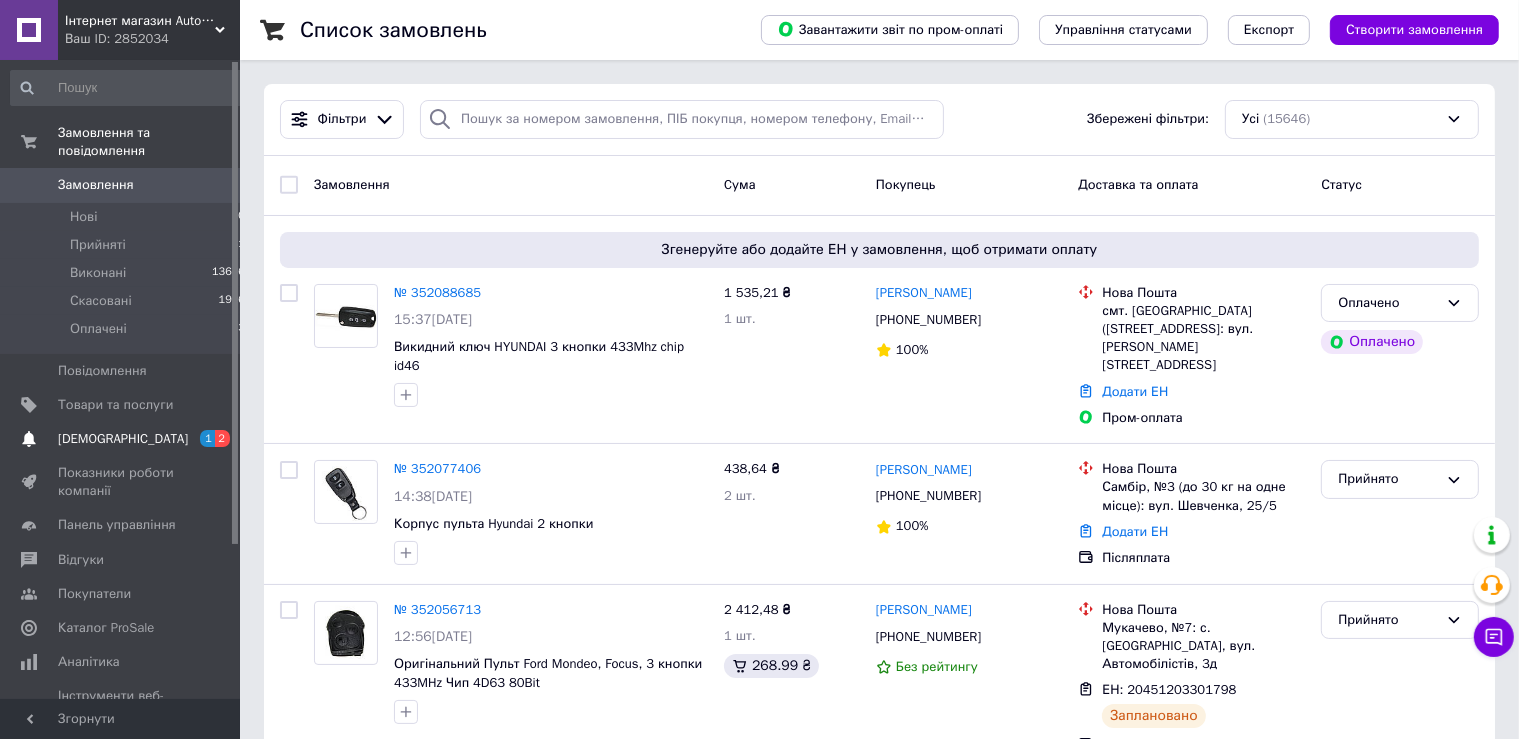 click on "[DEMOGRAPHIC_DATA]" at bounding box center [123, 439] 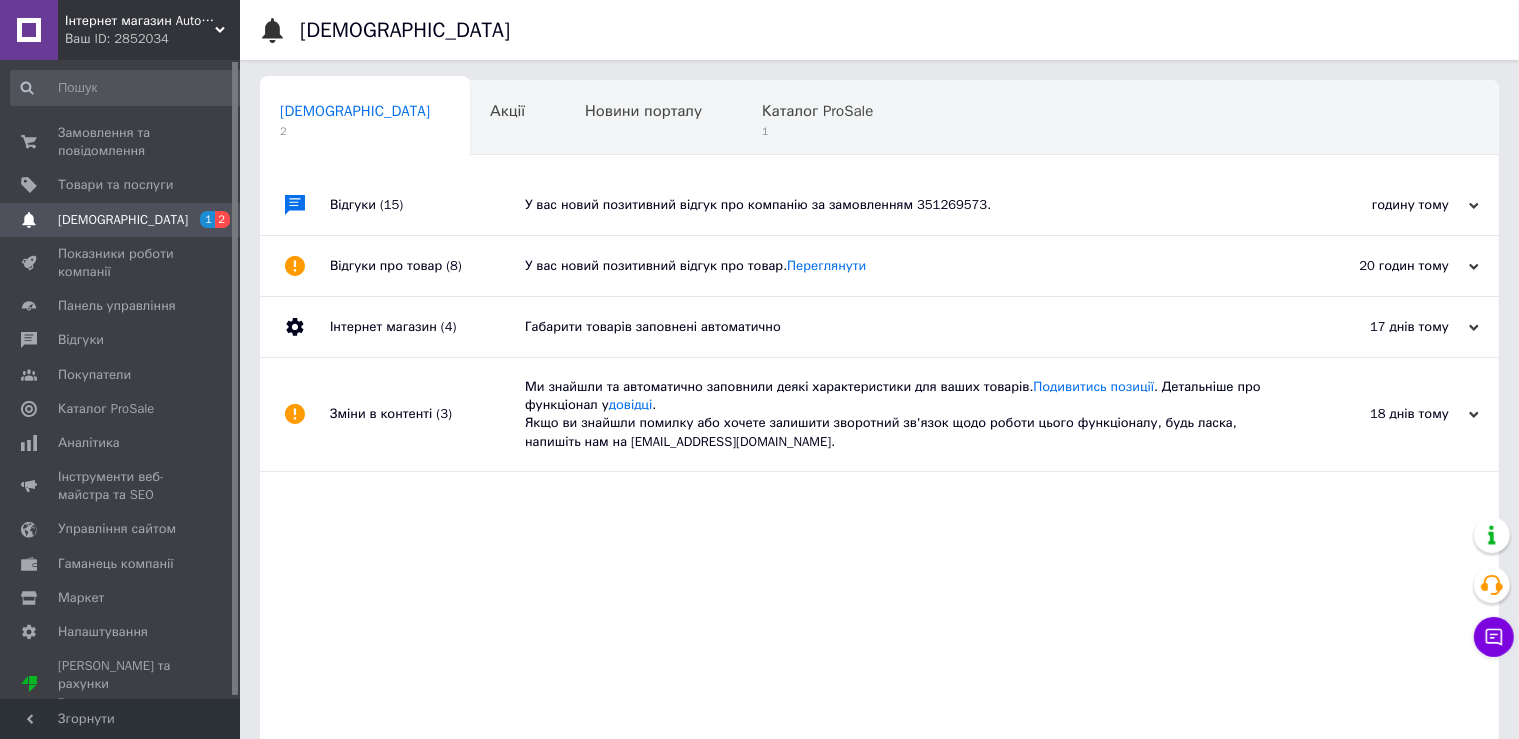 click on "У вас новий позитивний відгук про компанію за замовленням 351269573." at bounding box center (902, 205) 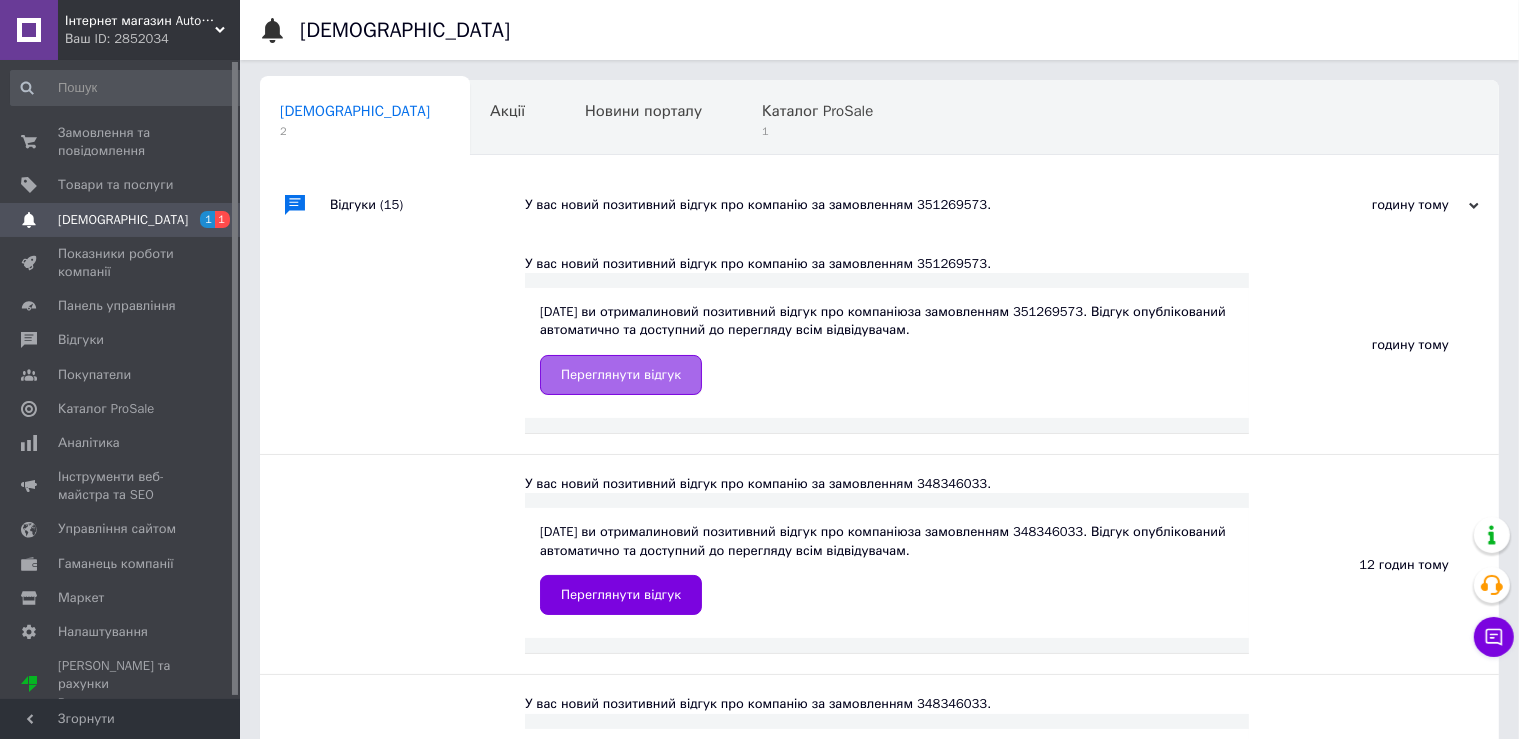 click on "Переглянути відгук" at bounding box center [621, 375] 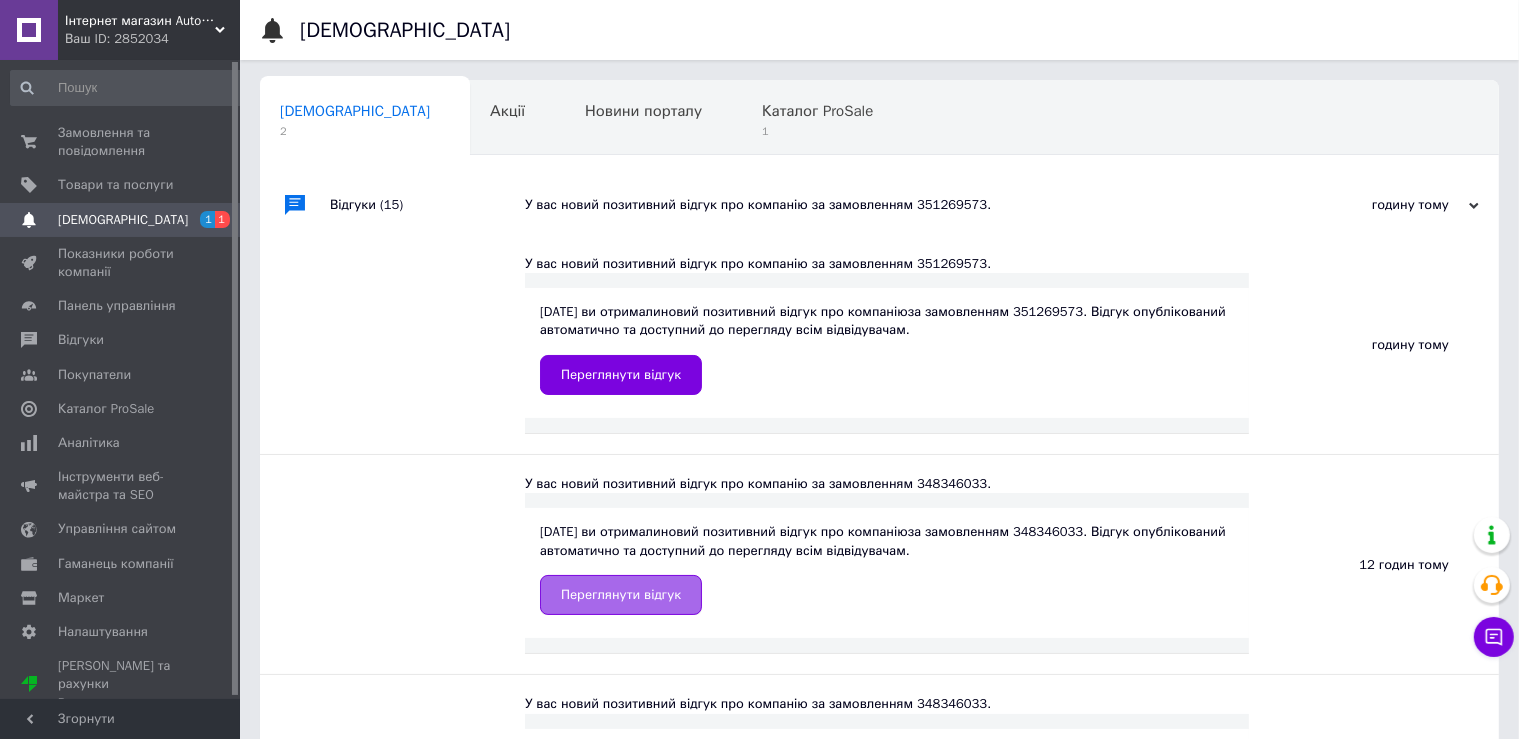 click on "Переглянути відгук" at bounding box center [621, 595] 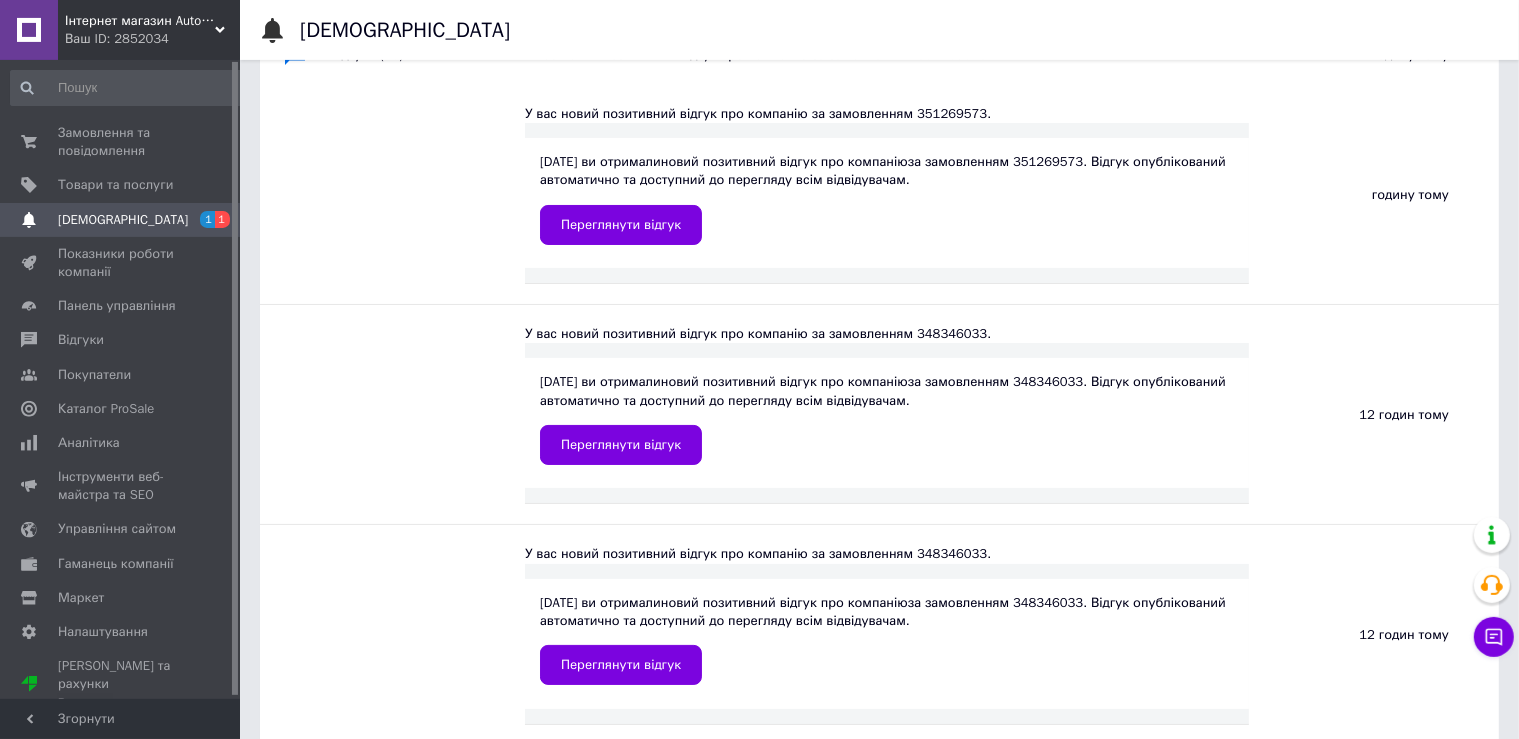 scroll, scrollTop: 211, scrollLeft: 0, axis: vertical 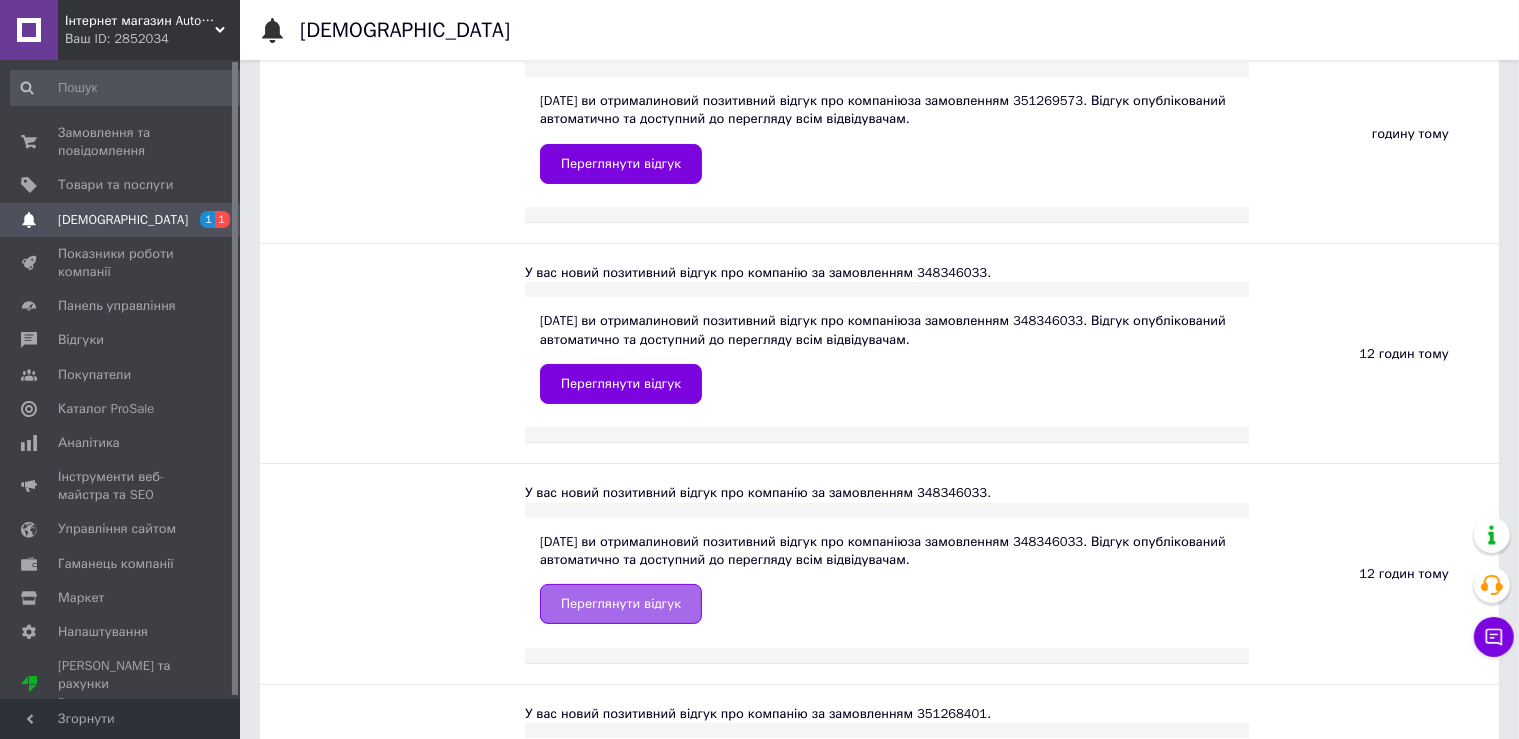click on "Переглянути відгук" at bounding box center (621, 604) 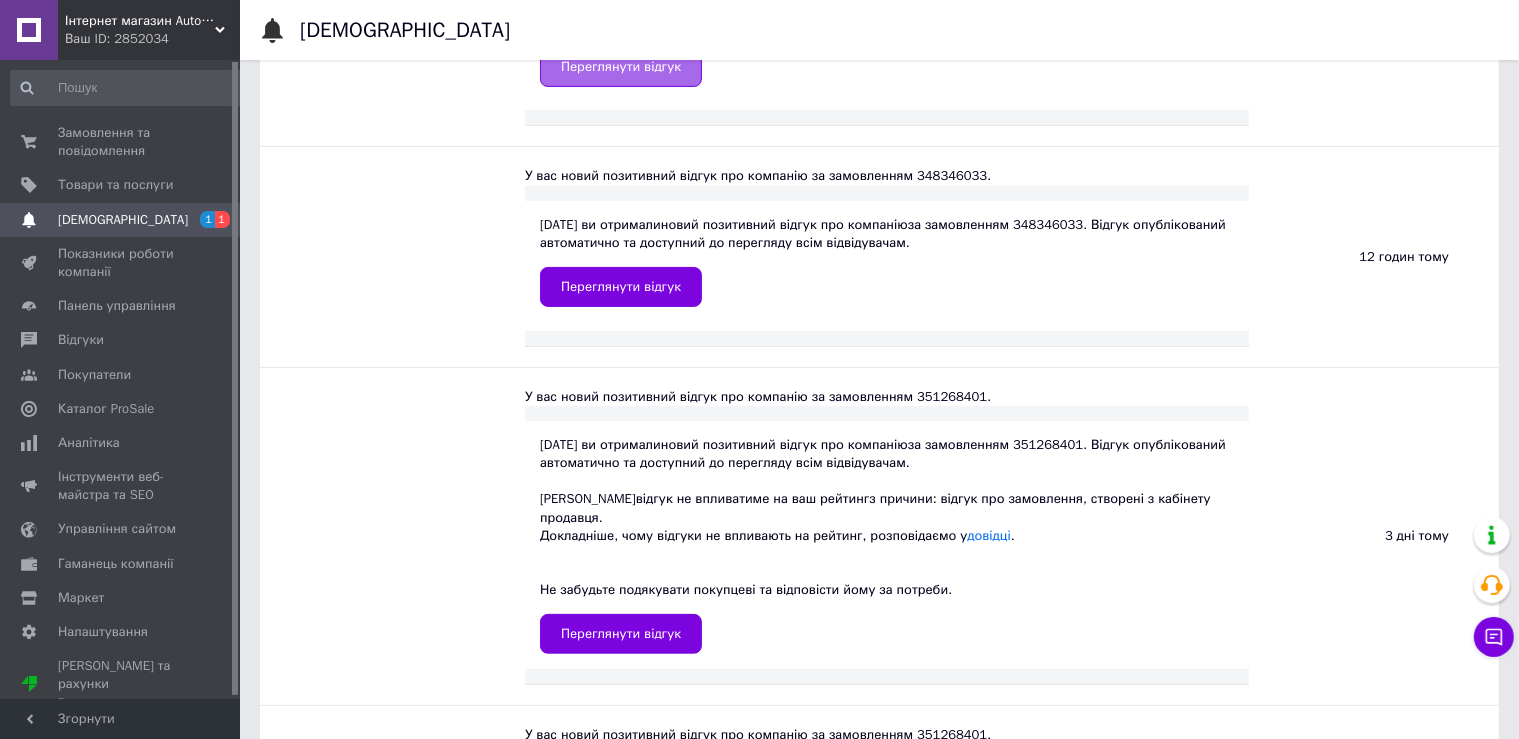 scroll, scrollTop: 844, scrollLeft: 0, axis: vertical 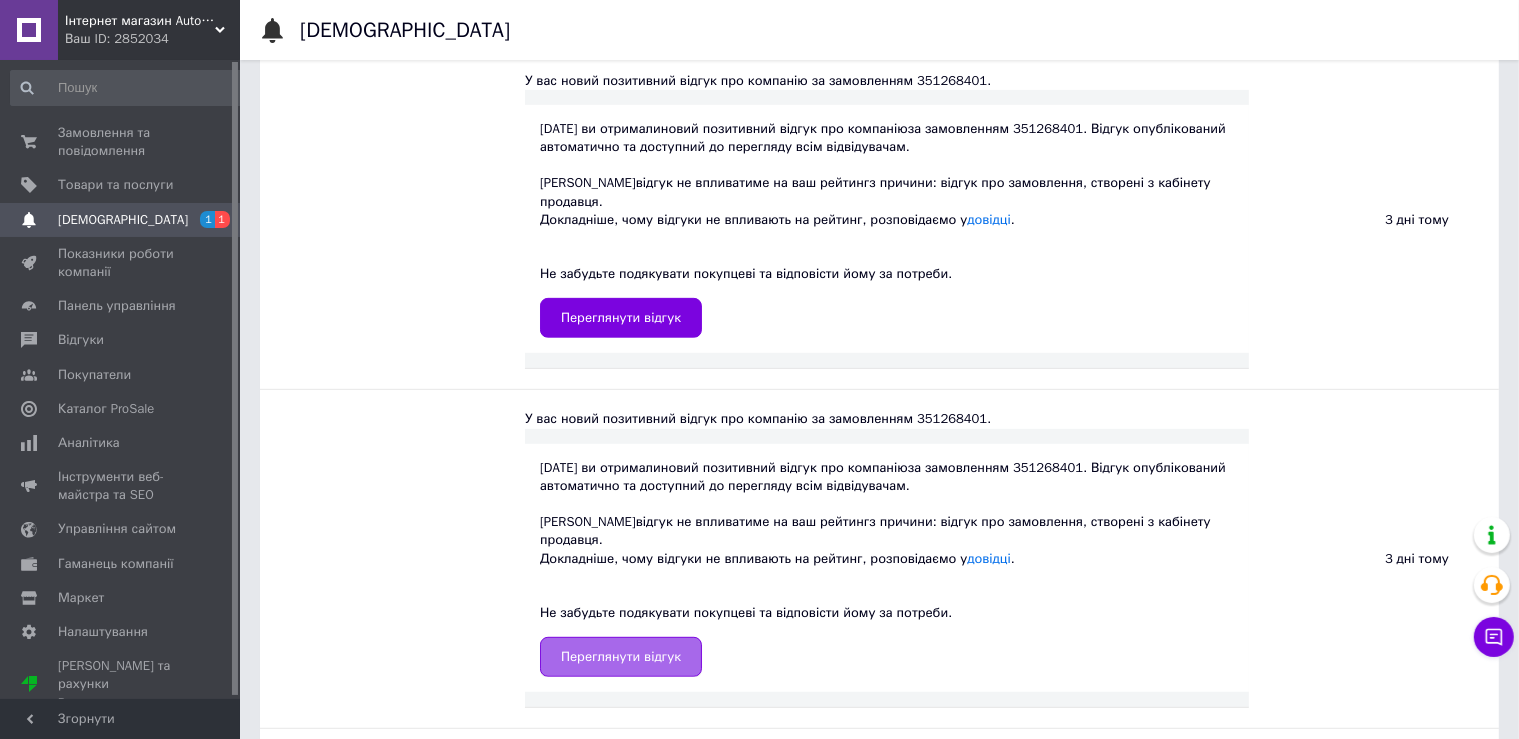 click on "Переглянути відгук" at bounding box center (621, 657) 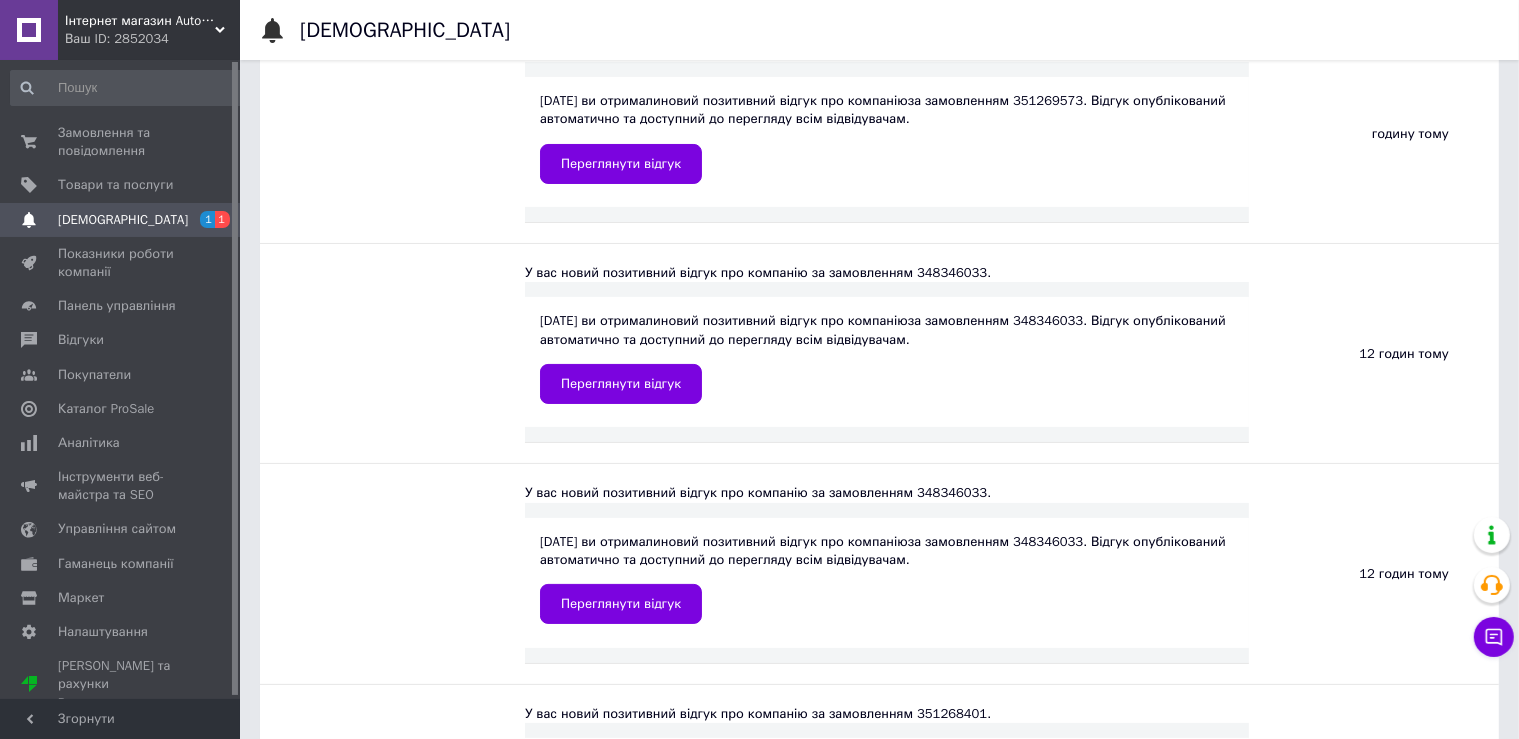 scroll, scrollTop: 0, scrollLeft: 0, axis: both 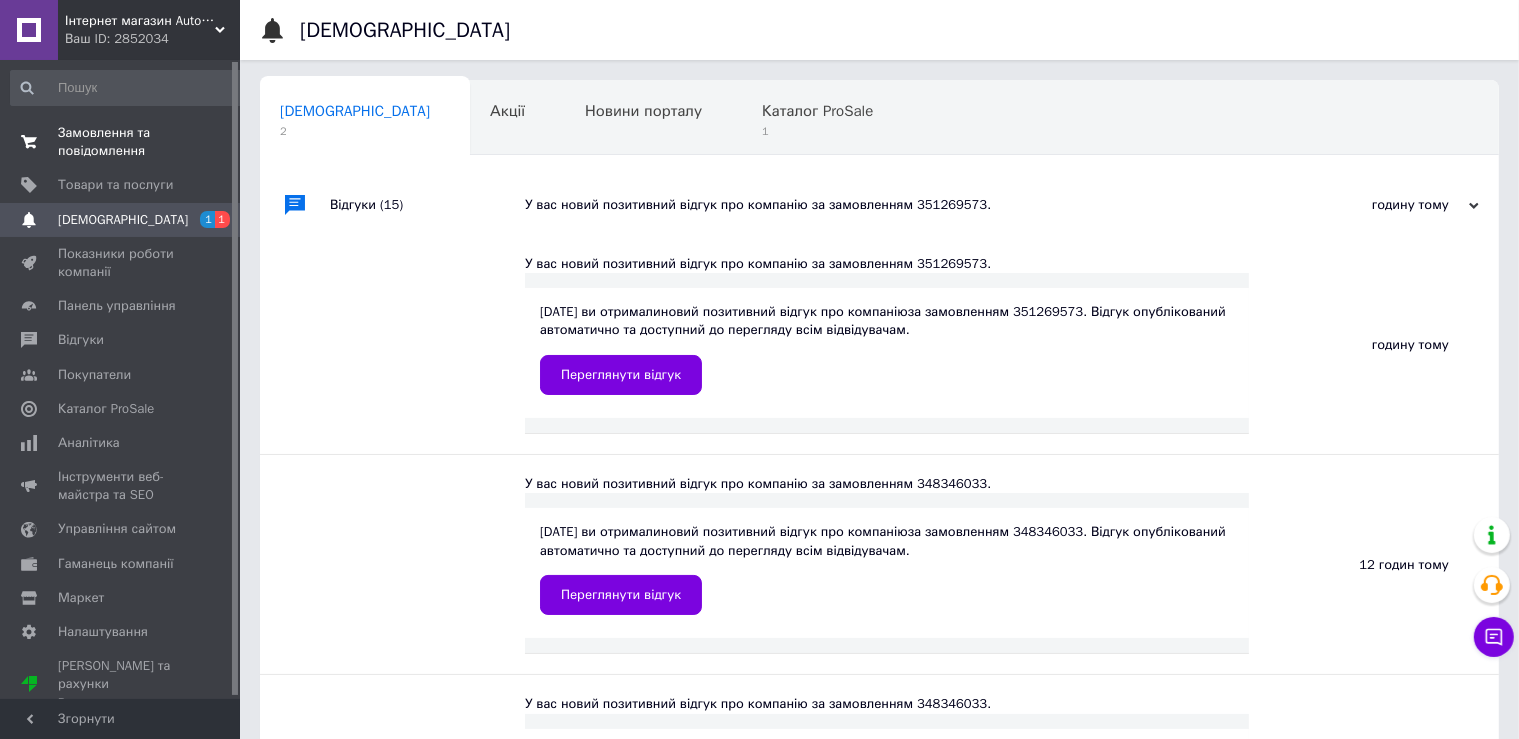 click on "Замовлення та повідомлення" at bounding box center (121, 142) 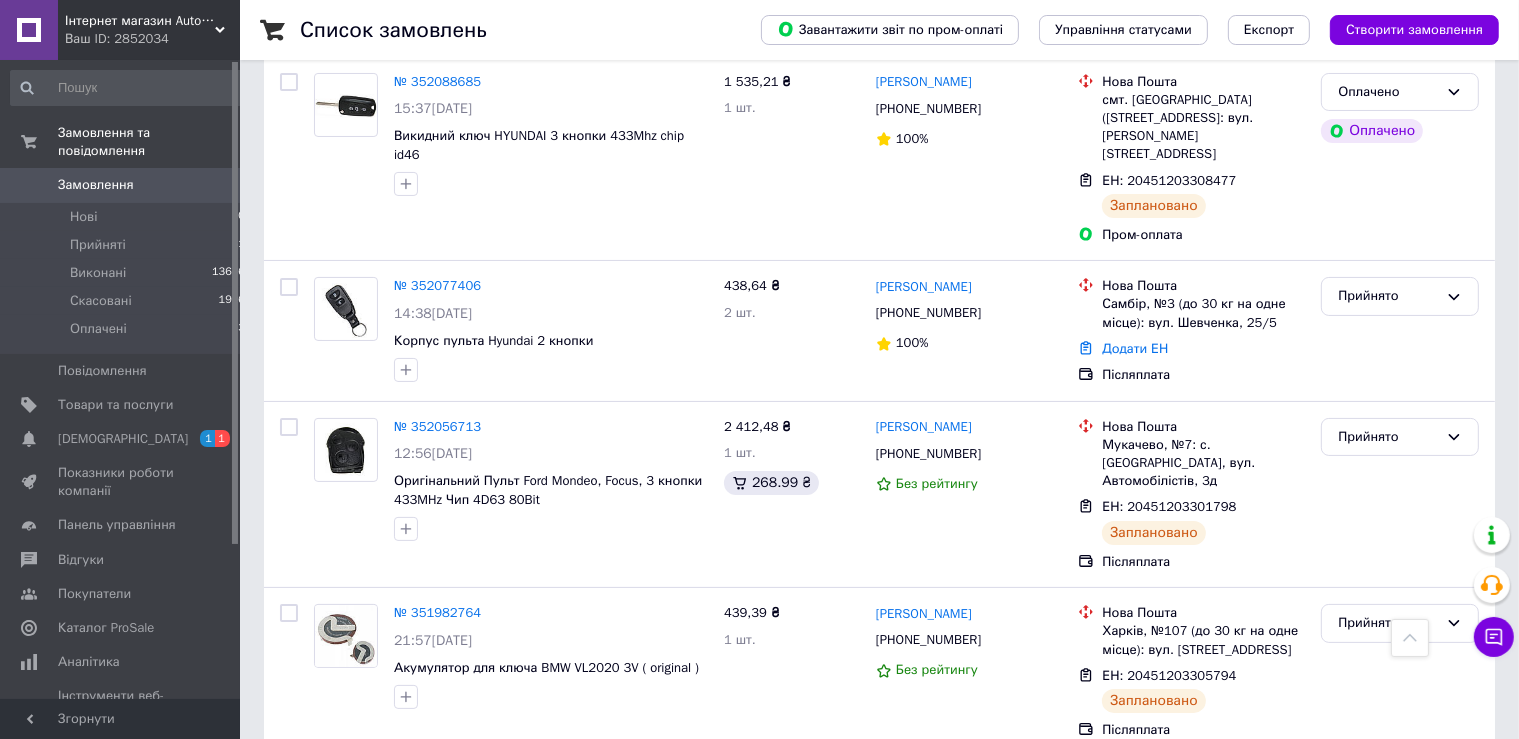 scroll, scrollTop: 0, scrollLeft: 0, axis: both 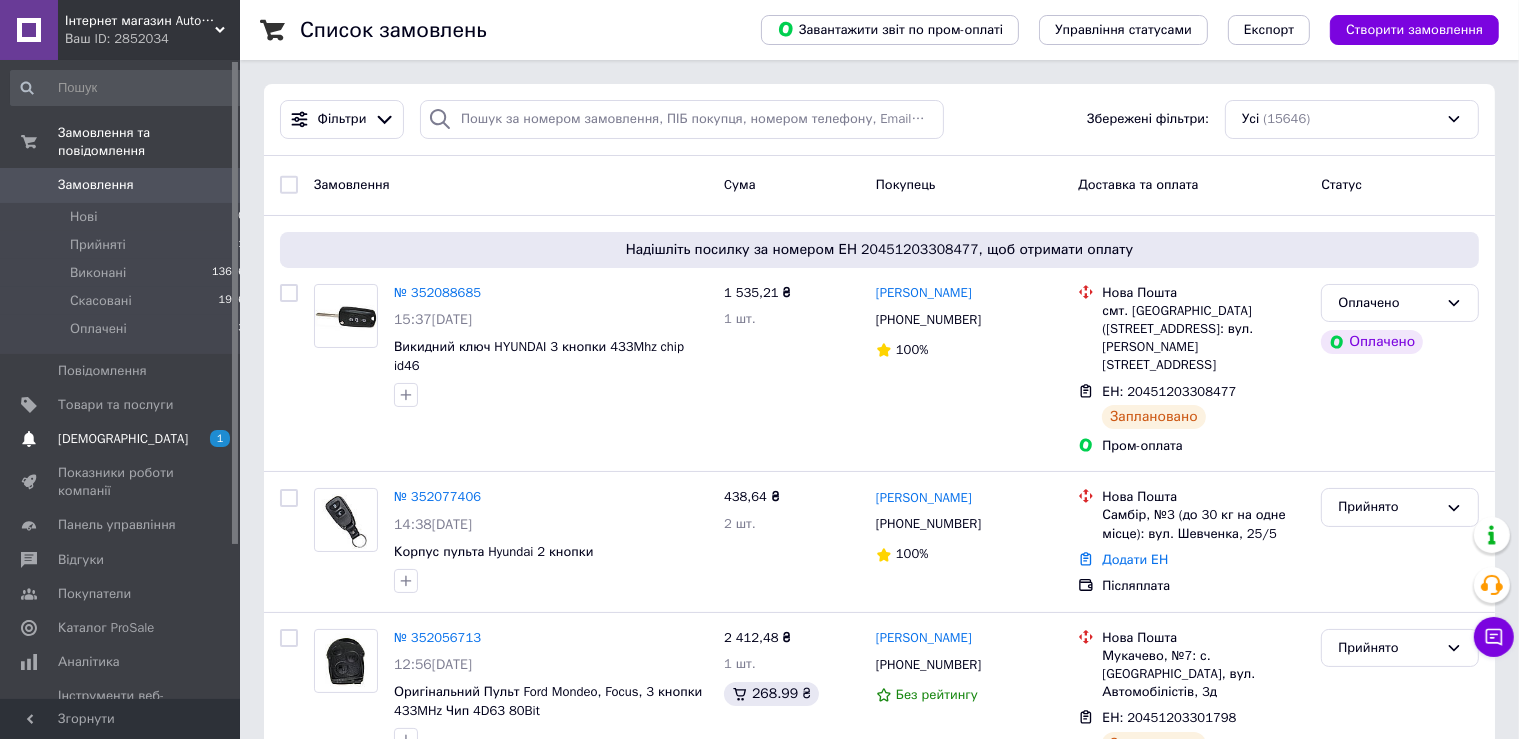click on "[DEMOGRAPHIC_DATA]" at bounding box center (123, 439) 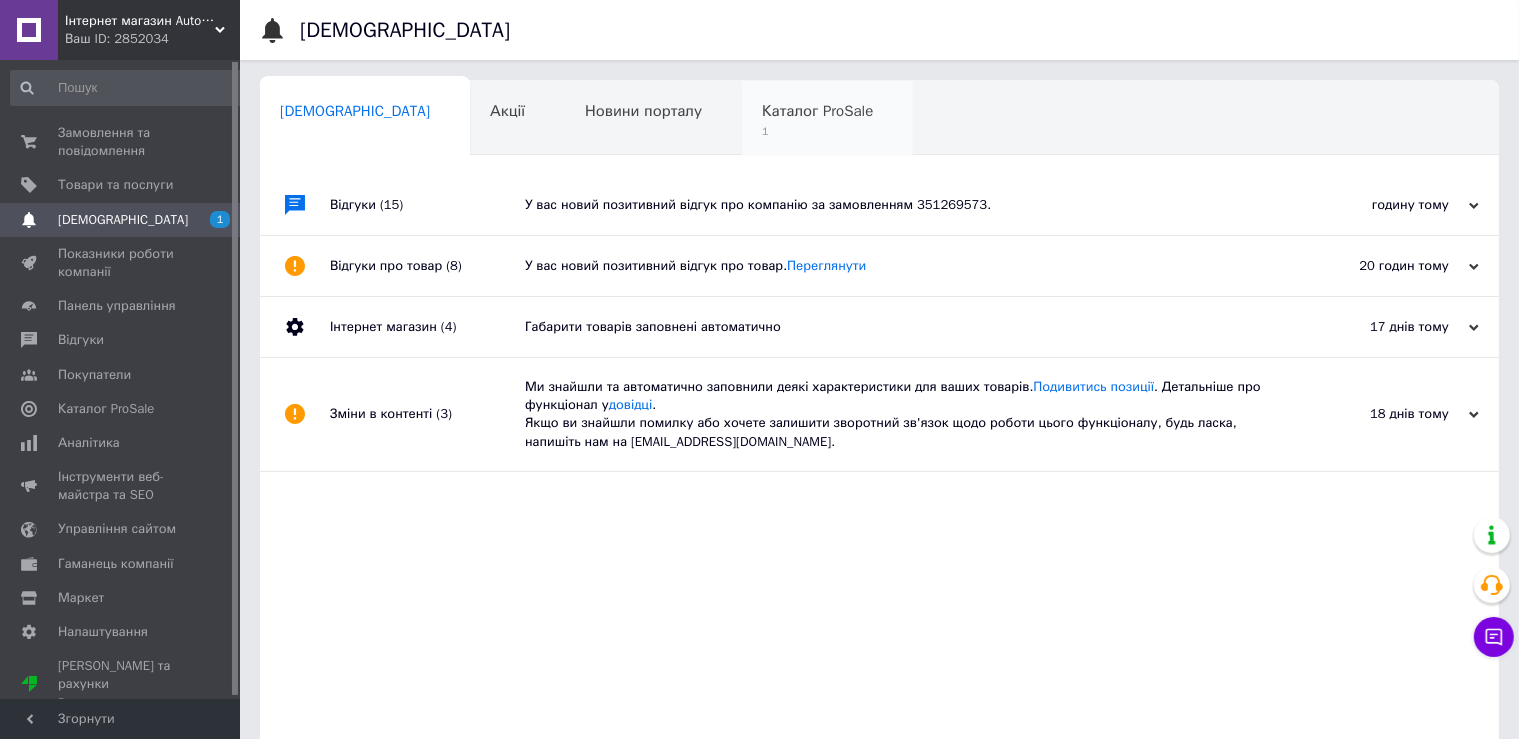 click on "Каталог ProSale 1" at bounding box center (827, 119) 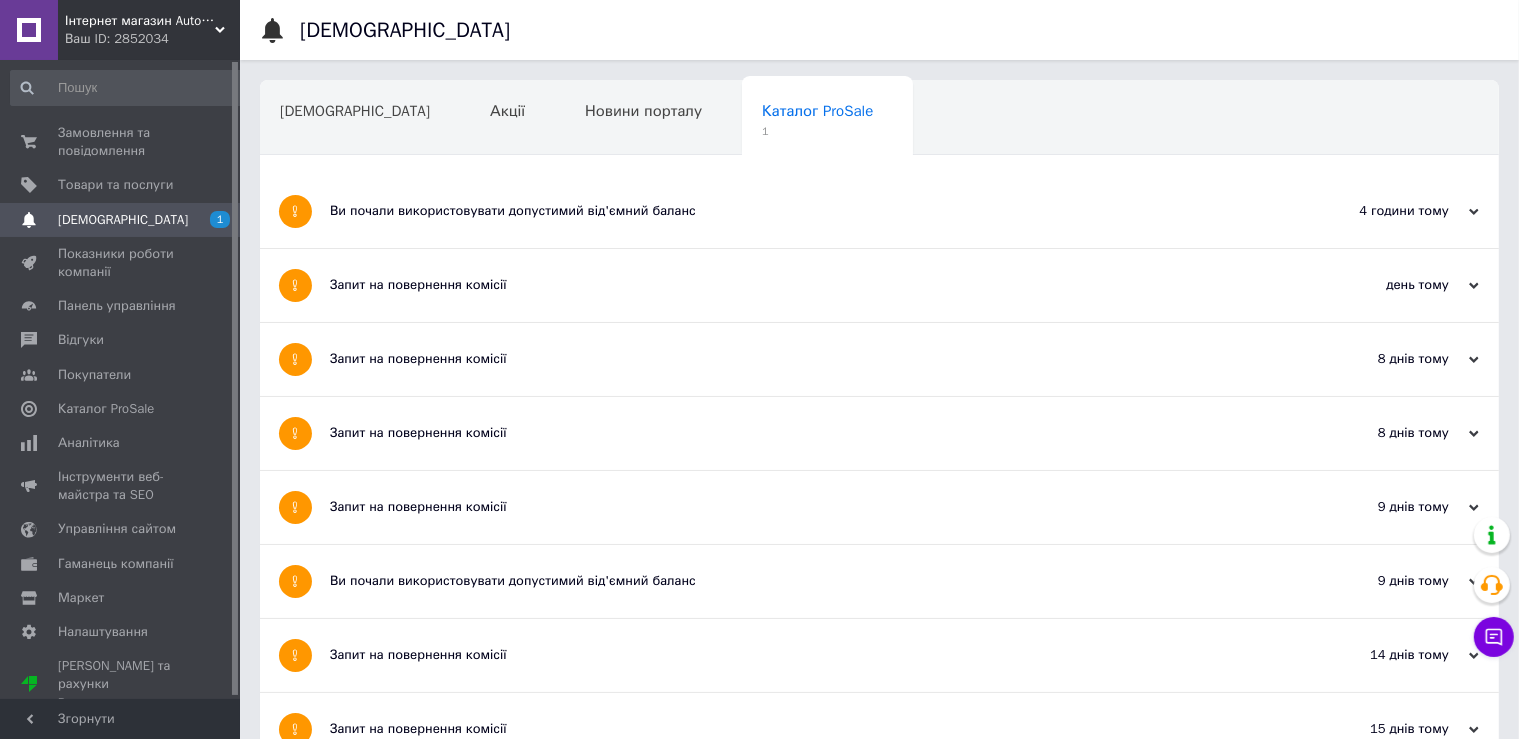 click on "Ви почали використовувати допустимий від'ємний баланс" at bounding box center [804, 211] 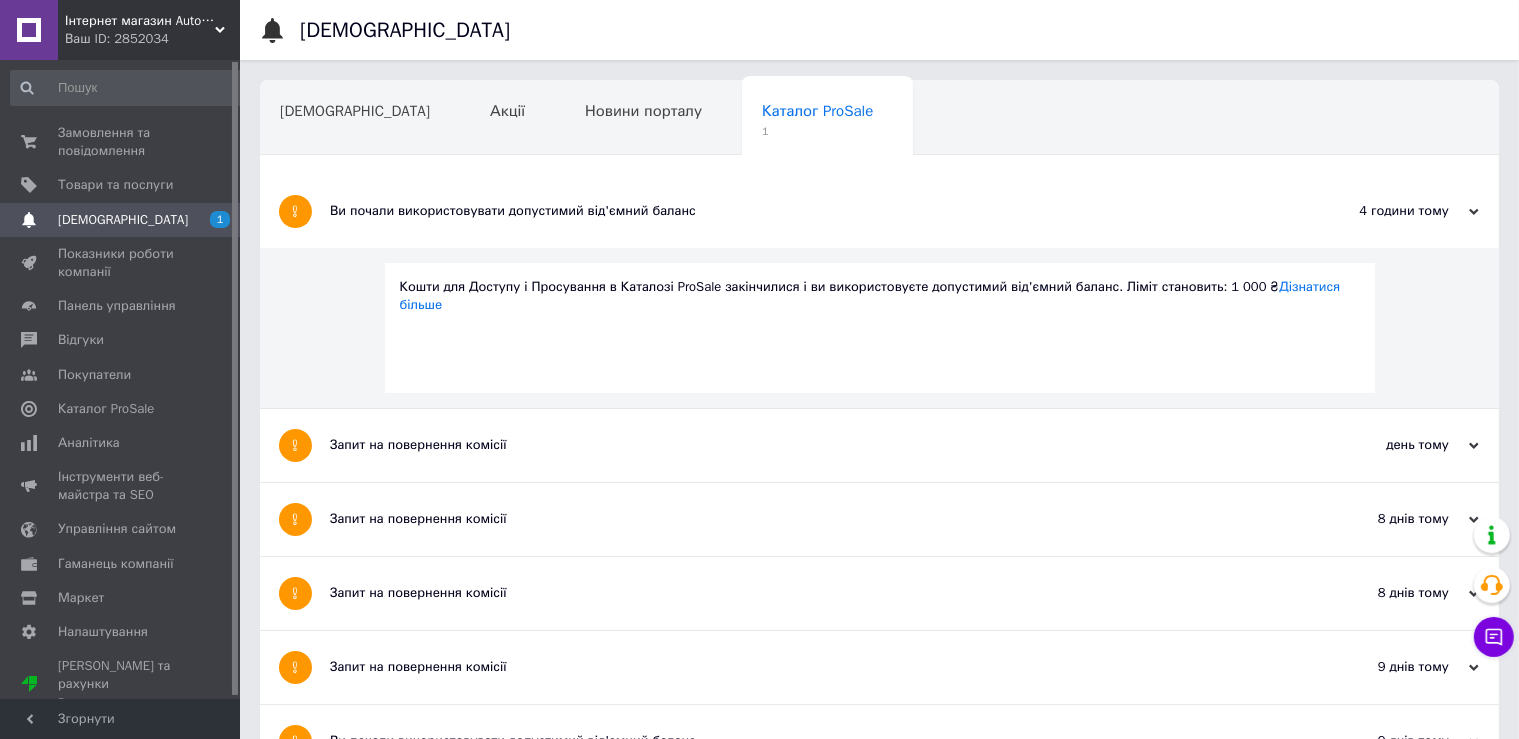 drag, startPoint x: 411, startPoint y: 287, endPoint x: 384, endPoint y: 298, distance: 29.15476 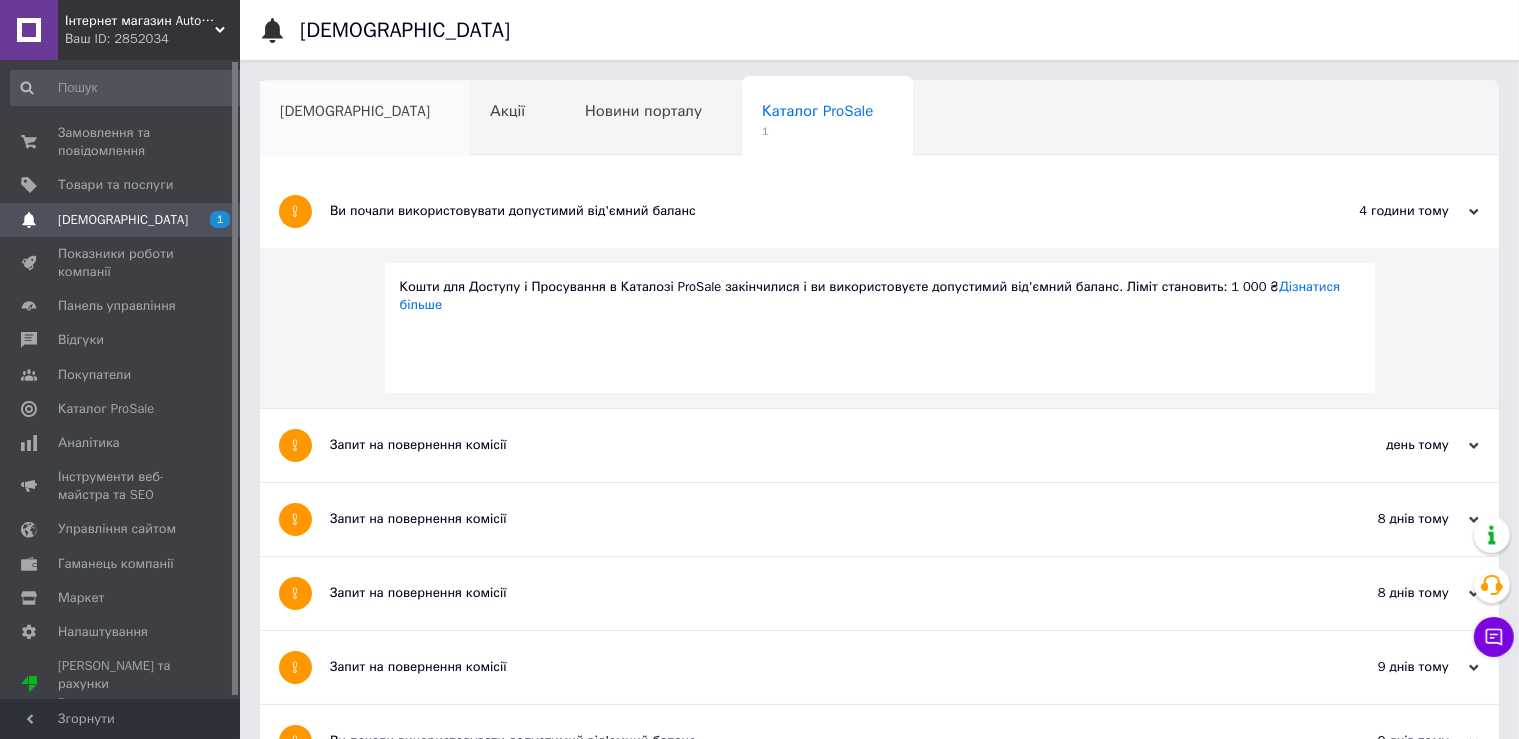 click on "[DEMOGRAPHIC_DATA]" at bounding box center [365, 119] 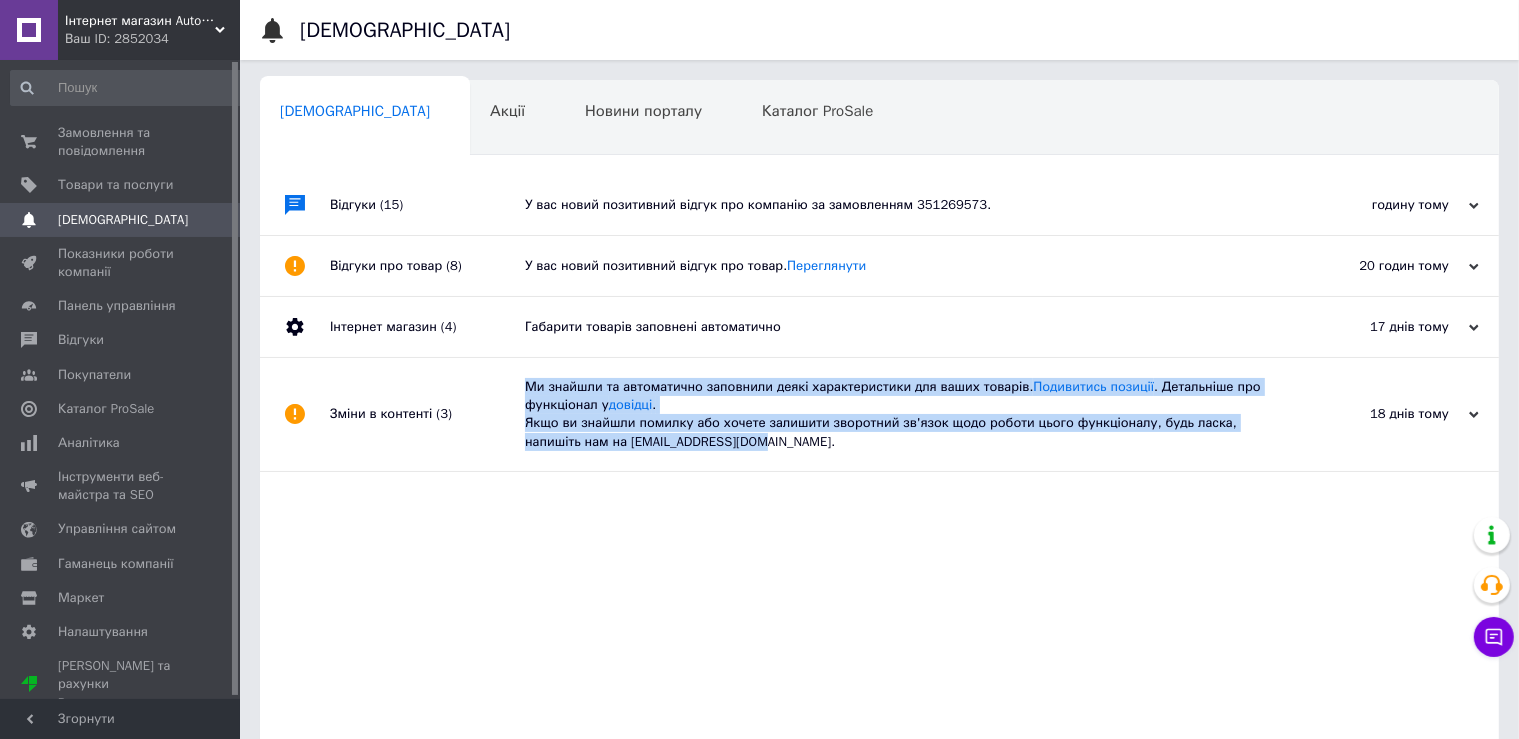 drag, startPoint x: 710, startPoint y: 447, endPoint x: 526, endPoint y: 394, distance: 191.48106 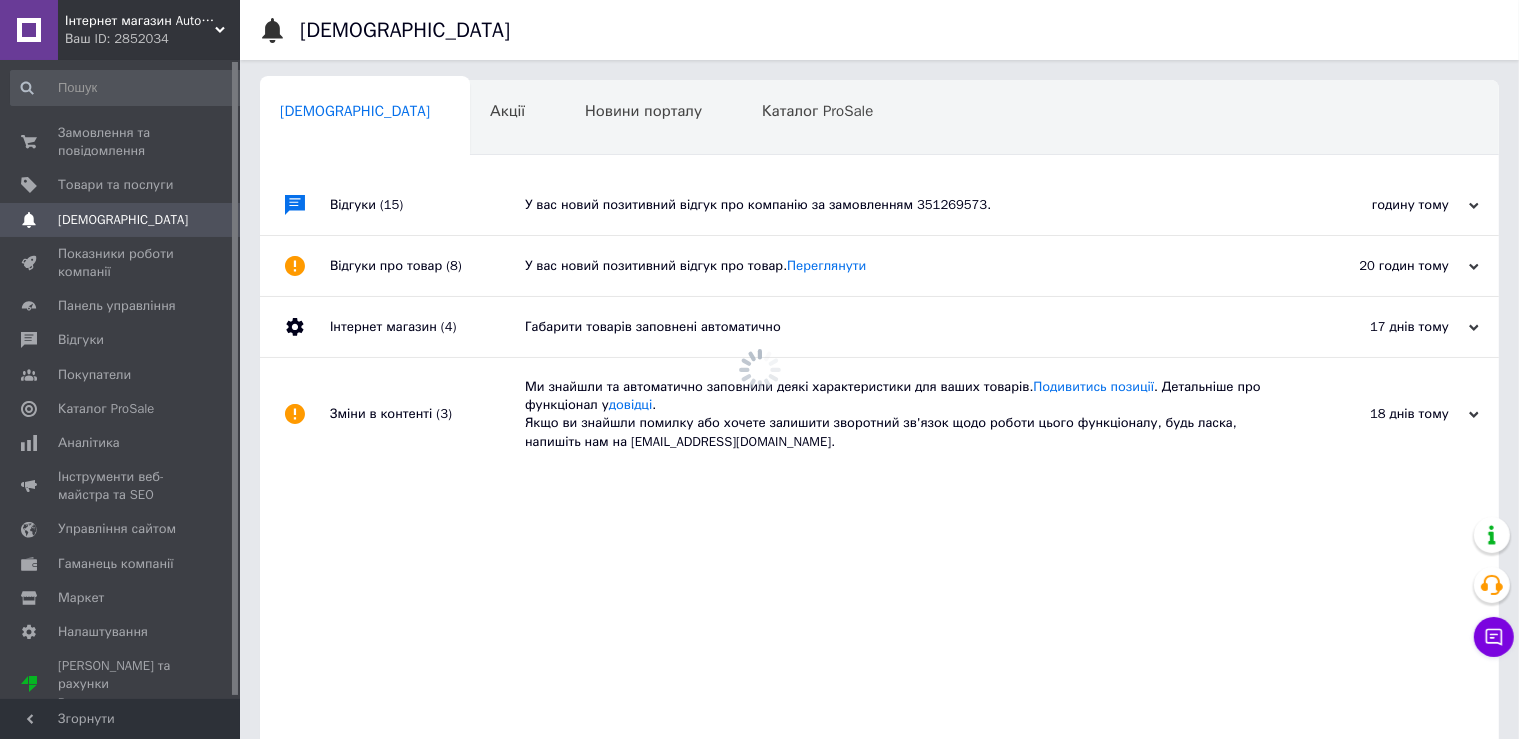 click on "Відгуки   (15) У вас новий позитивний відгук про компанію за замовленням 351269573. годину тому 10.07.2025 Відгуки про товар   (8) У вас новий позитивний відгук про товар.  Переглянути 20 годин тому 09.07.2025 Інтернет магазин   (4) Габарити товарів заповнені автоматично 17 днів тому 24.06.2025 Зміни в контенті   (3) Ми знайшли та автоматично заповнили деякі характеристики для ваших товарів.  Подивитись позиції . Детальніше про функціонал у  довідці . Якщо ви знайшли помилку або хочете залишити зворотний зв'язок щодо роботи цього функціоналу, будь ласка, напишіть нам на moderation@prom.ua." at bounding box center (879, 480) 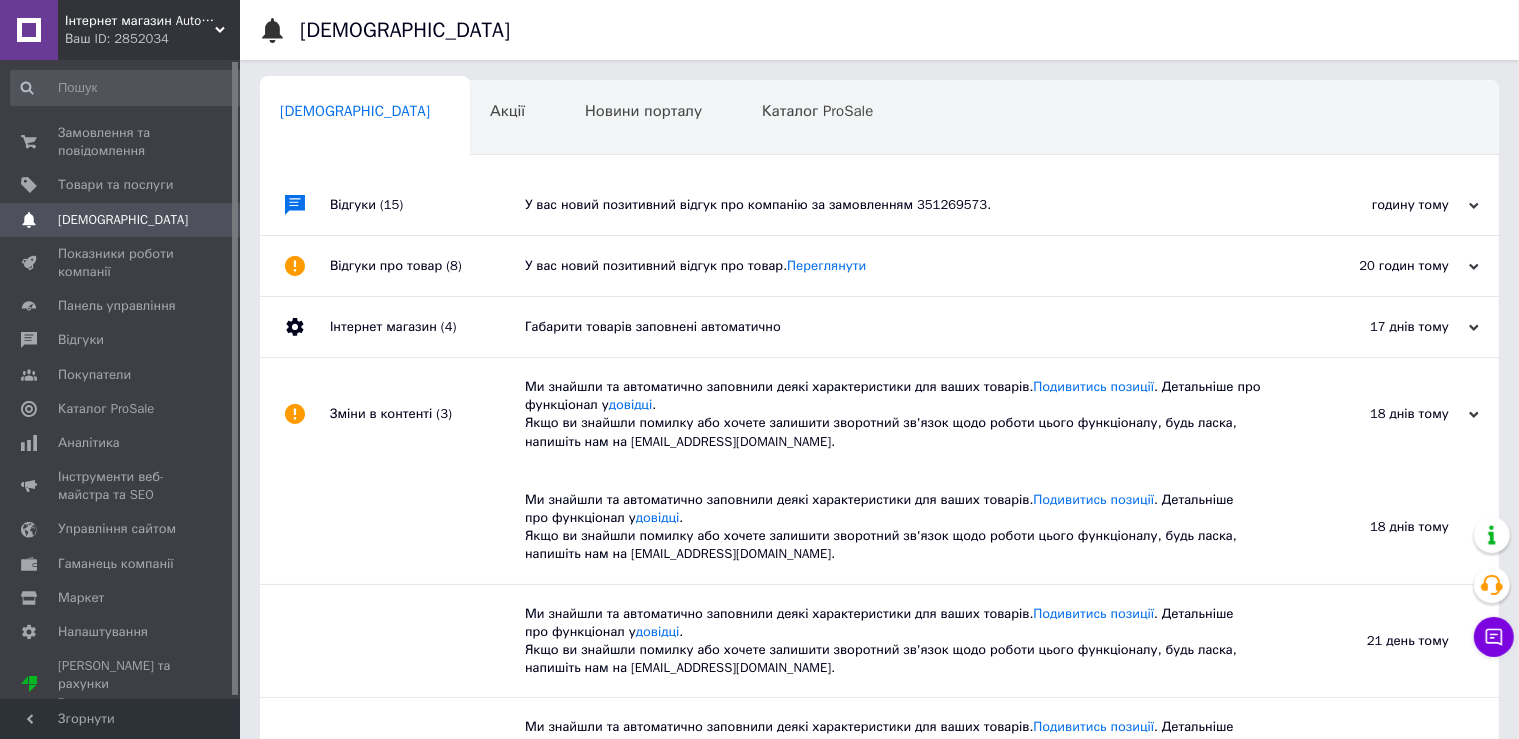 click on "Зміни в контенті   (3)" at bounding box center (427, 414) 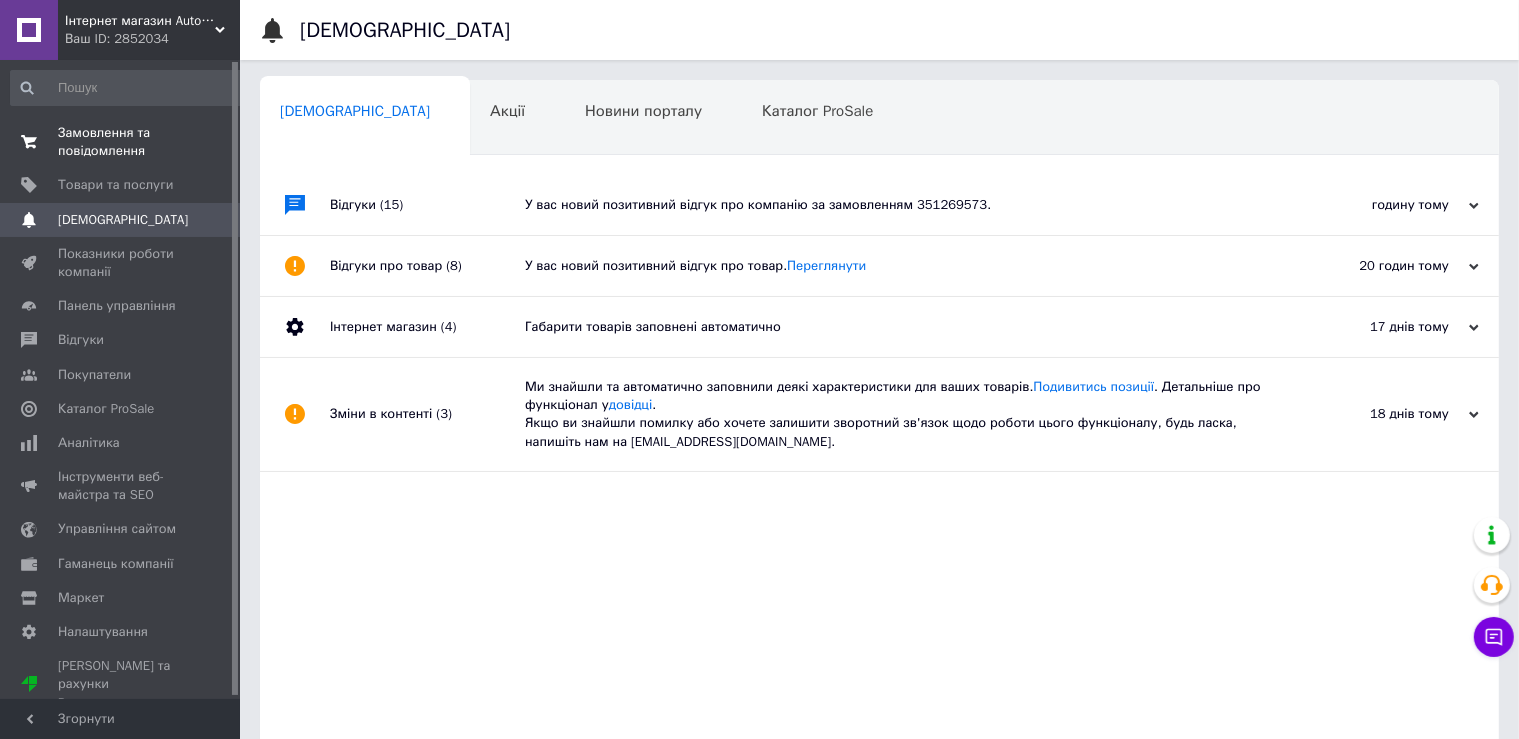 click on "Замовлення та повідомлення" at bounding box center [121, 142] 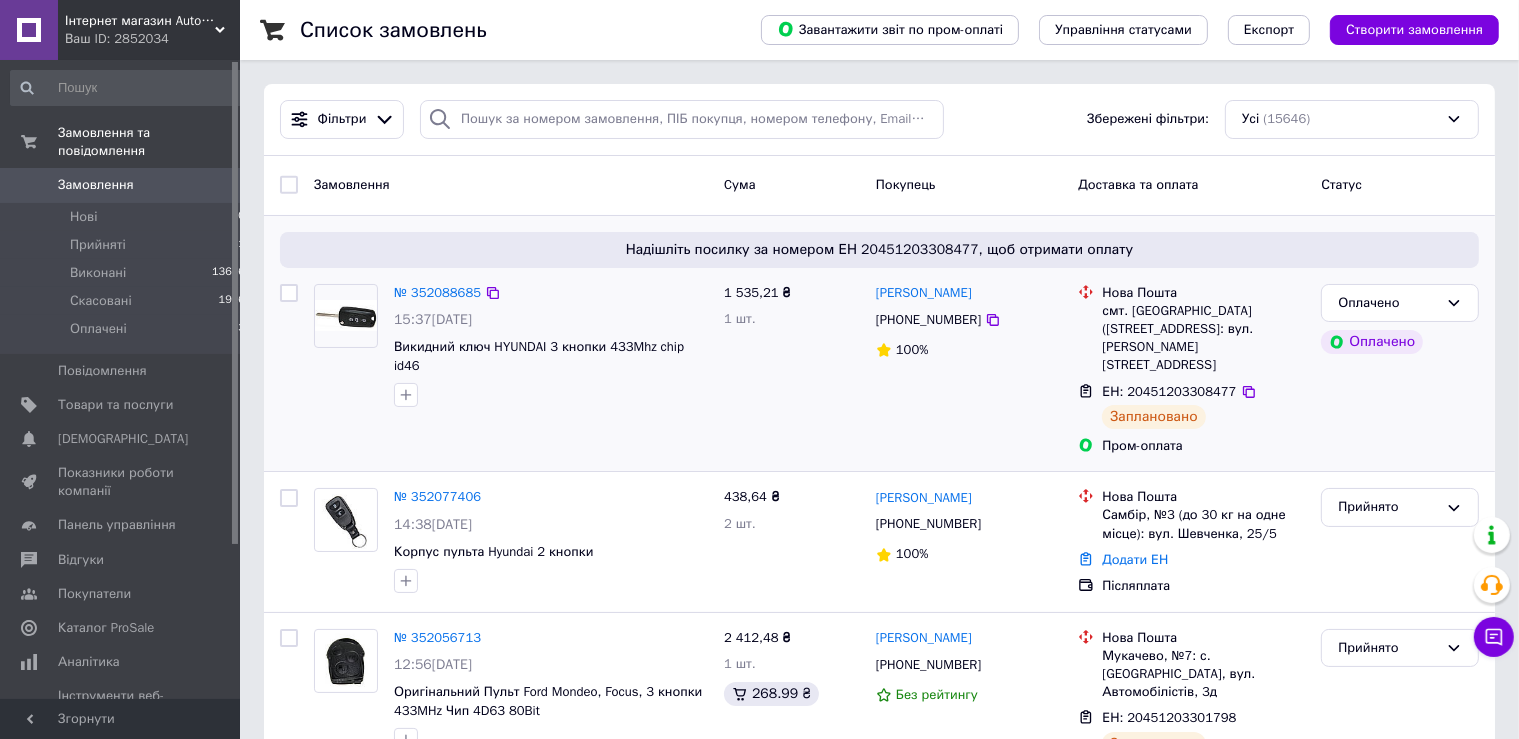 scroll, scrollTop: 316, scrollLeft: 0, axis: vertical 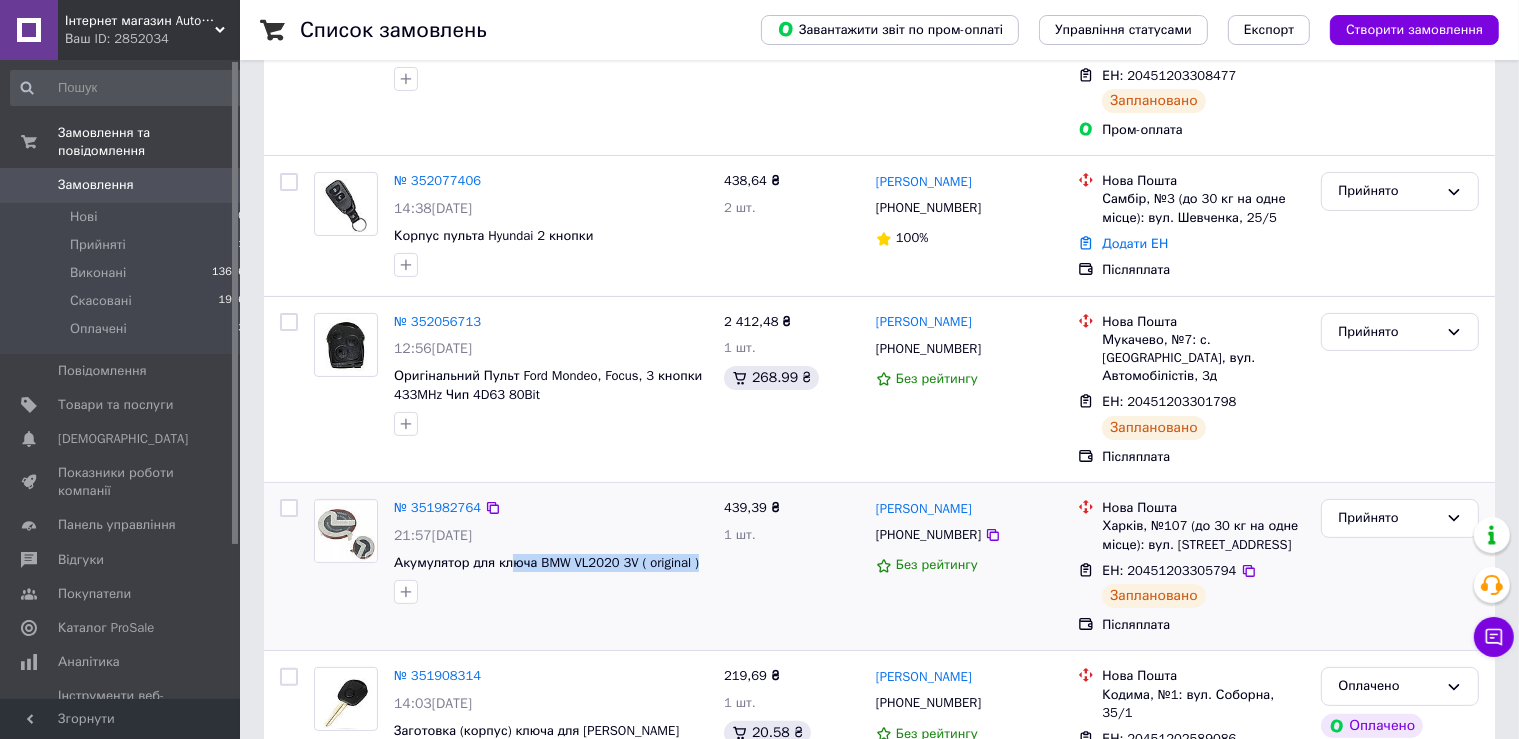 drag, startPoint x: 706, startPoint y: 511, endPoint x: 782, endPoint y: 507, distance: 76.105194 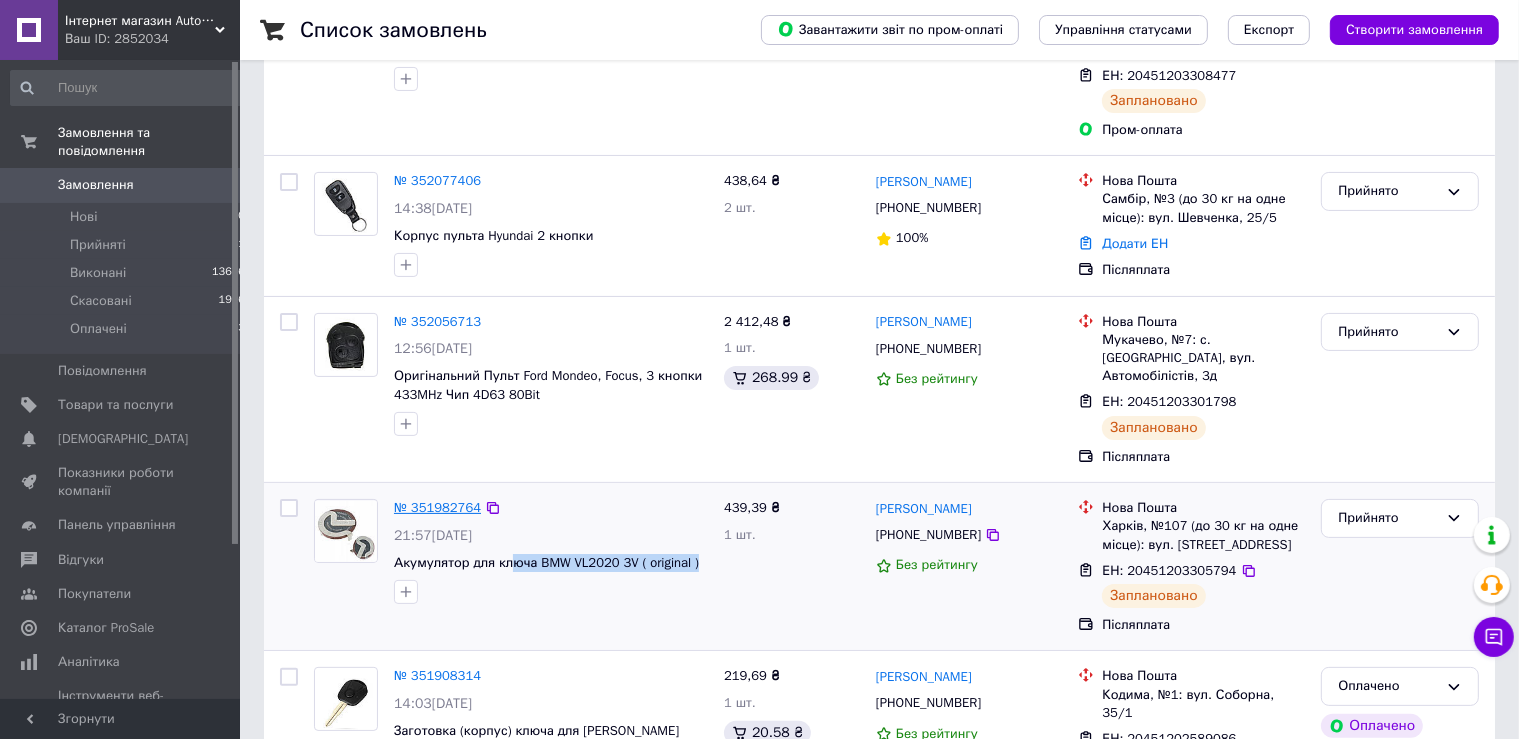 click on "№ 351982764" at bounding box center (437, 507) 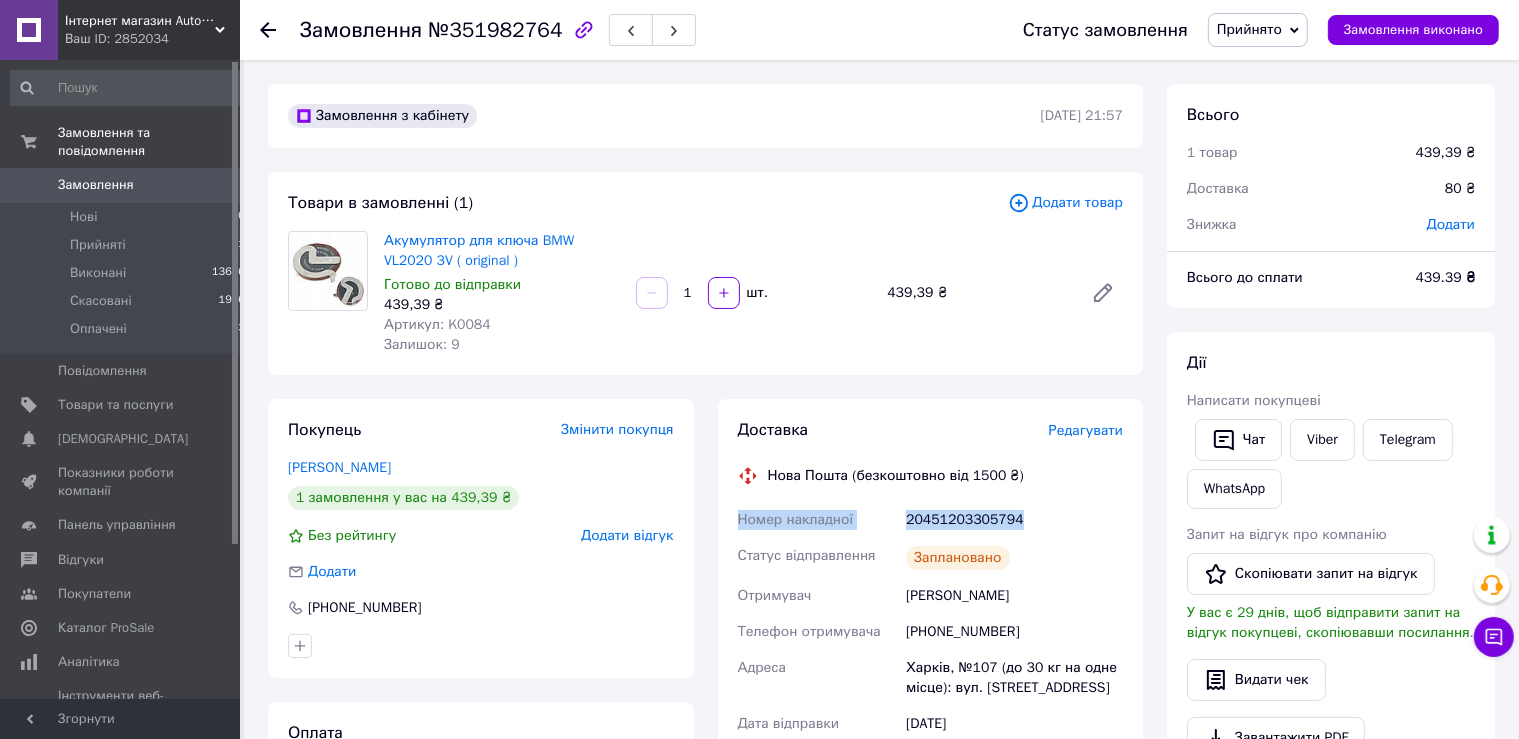 drag, startPoint x: 1038, startPoint y: 513, endPoint x: 722, endPoint y: 529, distance: 316.40482 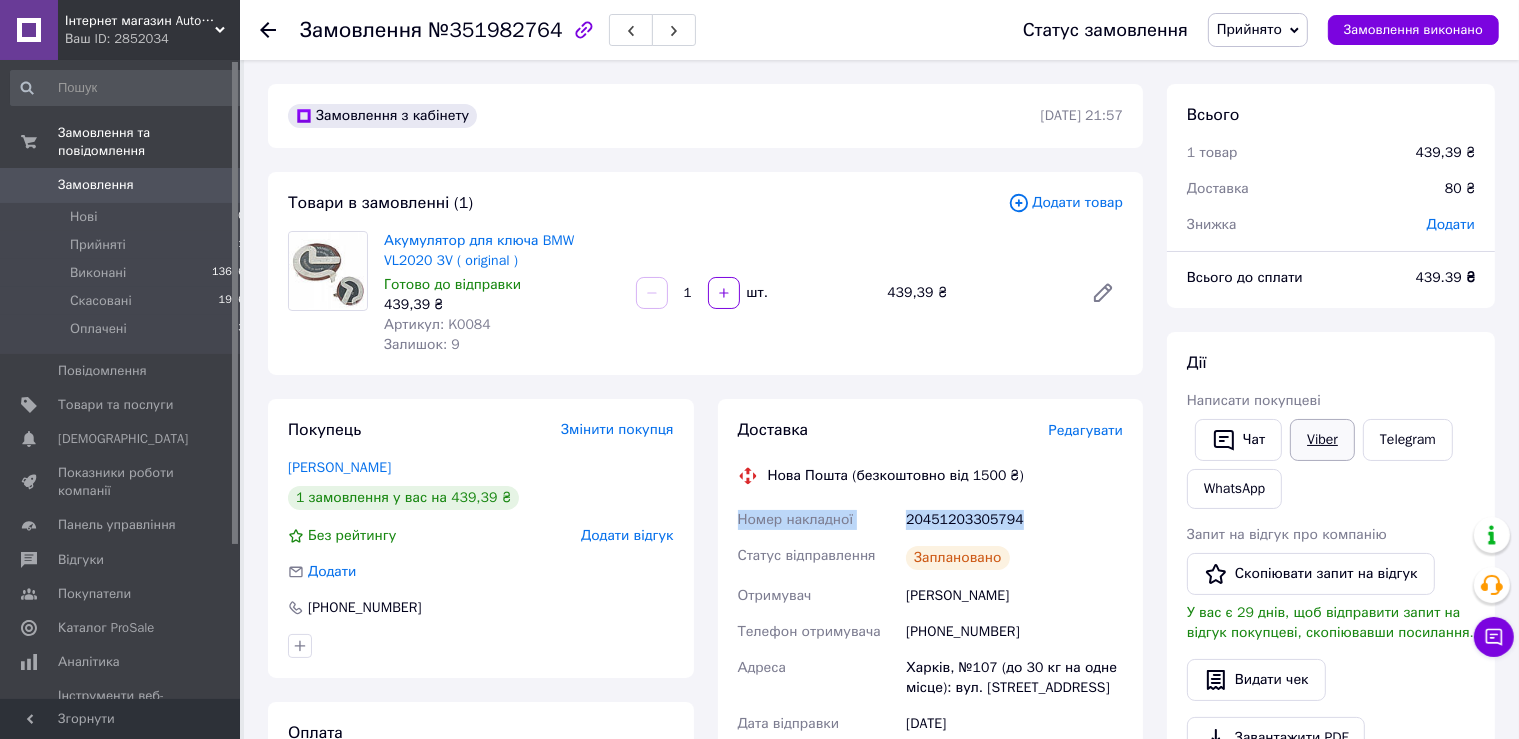 click on "Viber" at bounding box center (1322, 440) 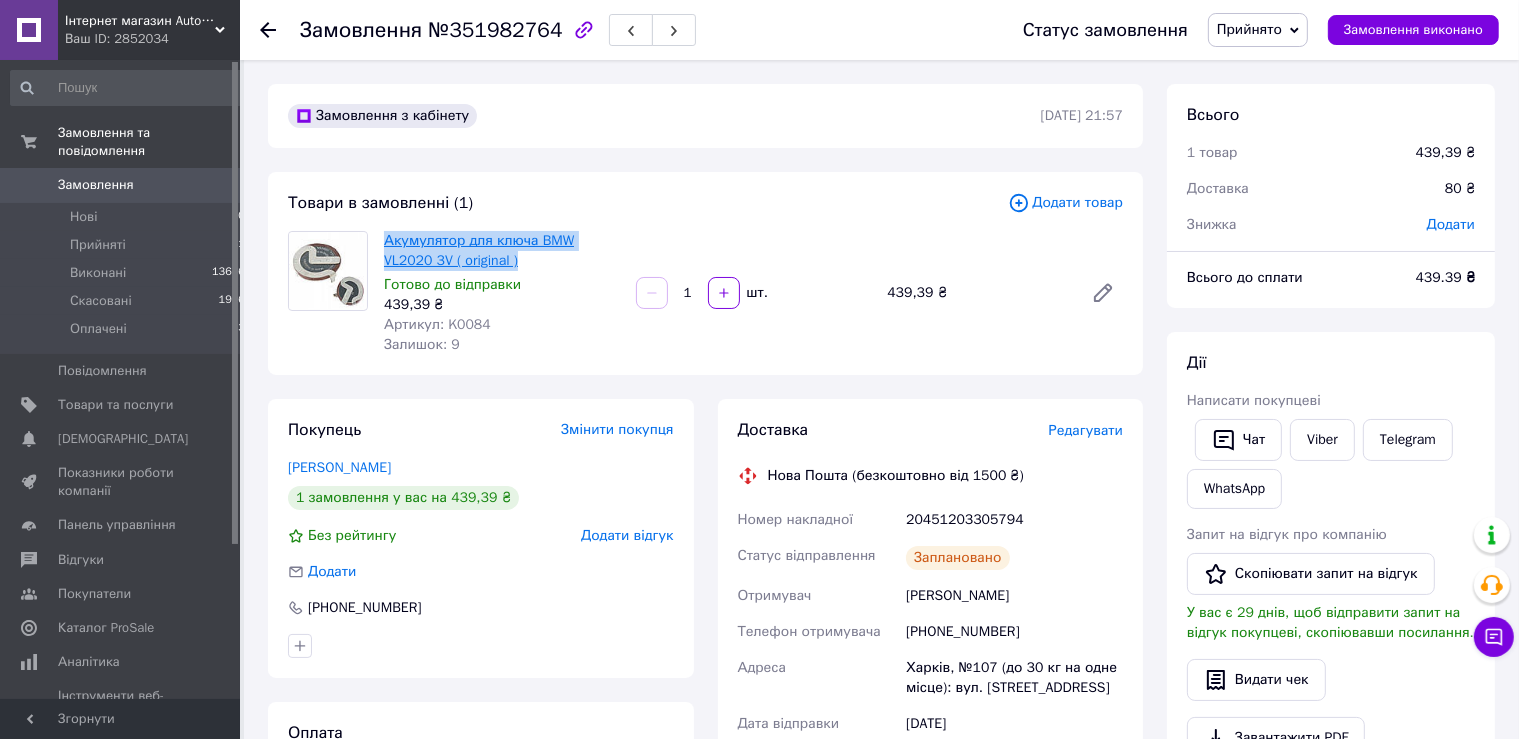 drag, startPoint x: 476, startPoint y: 261, endPoint x: 386, endPoint y: 242, distance: 91.983696 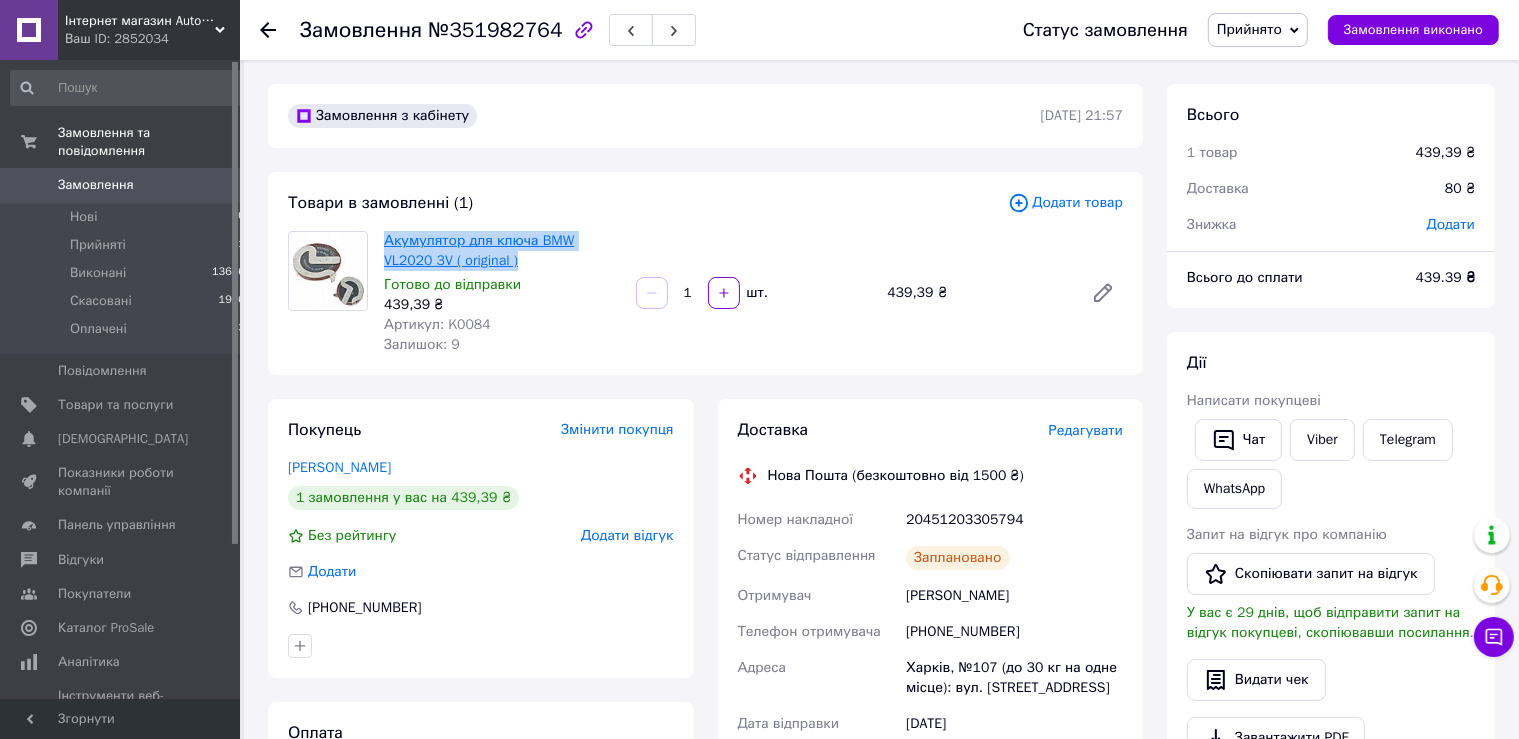copy on "Акумулятор для ключа BMW VL2020 3V ( original )" 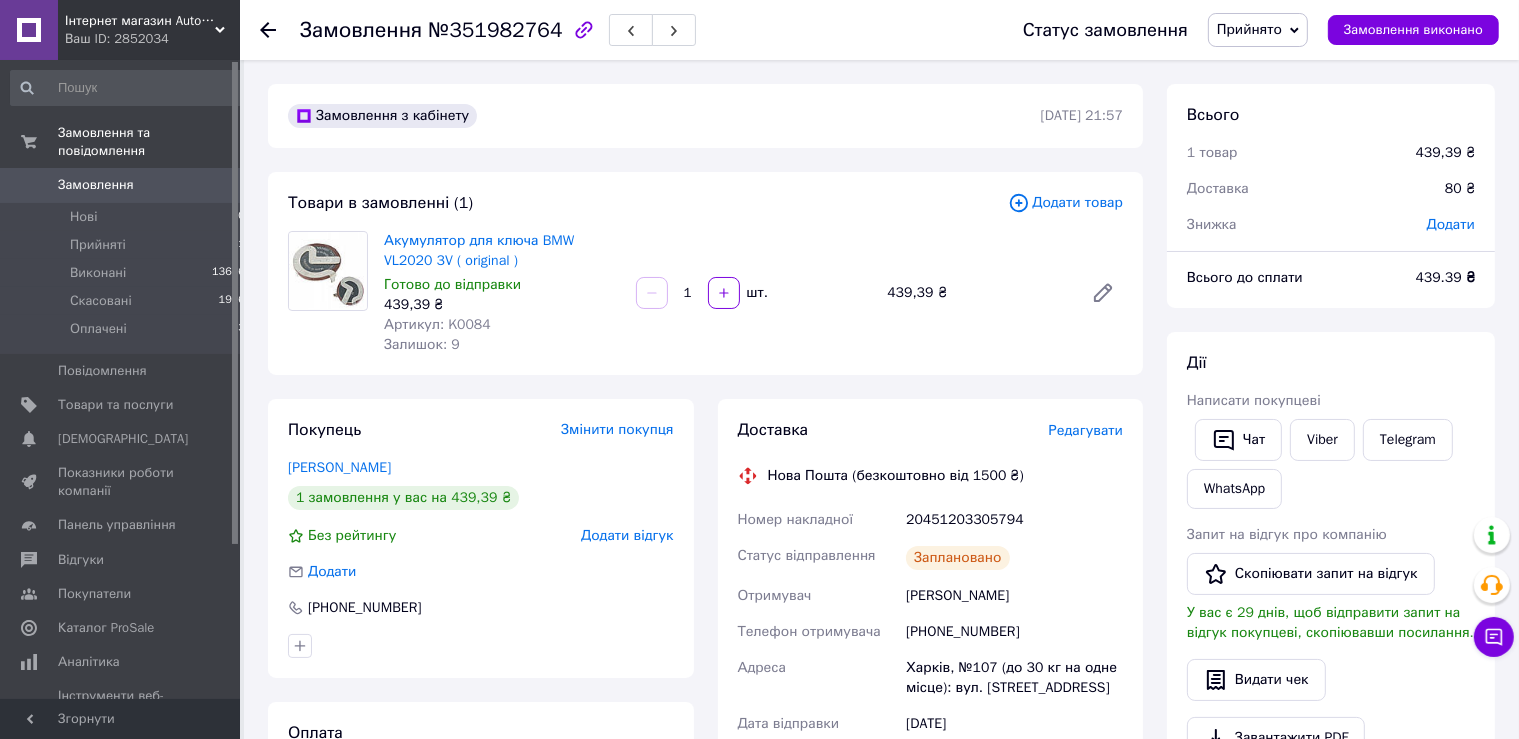 click on "Замовлення з кабінету 09.07.2025 | 21:57 Товари в замовленні (1) Додати товар Акумулятор для ключа BMW VL2020 3V ( original ) Готово до відправки 439,39 ₴ Артикул: K0084 Залишок: 9 1   шт. 439,39 ₴ Покупець Змінити покупця Ломакін Ігор 1 замовлення у вас на 439,39 ₴ Без рейтингу   Додати відгук Додати +380951818007 Оплата Післяплата Доставка Редагувати Нова Пошта (безкоштовно від 1500 ₴) Номер накладної 20451203305794 Статус відправлення Заплановано Отримувач Ломакін Ігор Телефон отримувача +380951818007 Адреса Харків, №107 (до 30 кг на одне місце): вул. Полтавський шлях, 115 Дата відправки 11.07.2025 Платник 439 ₴ 80 ₴" at bounding box center (705, 824) 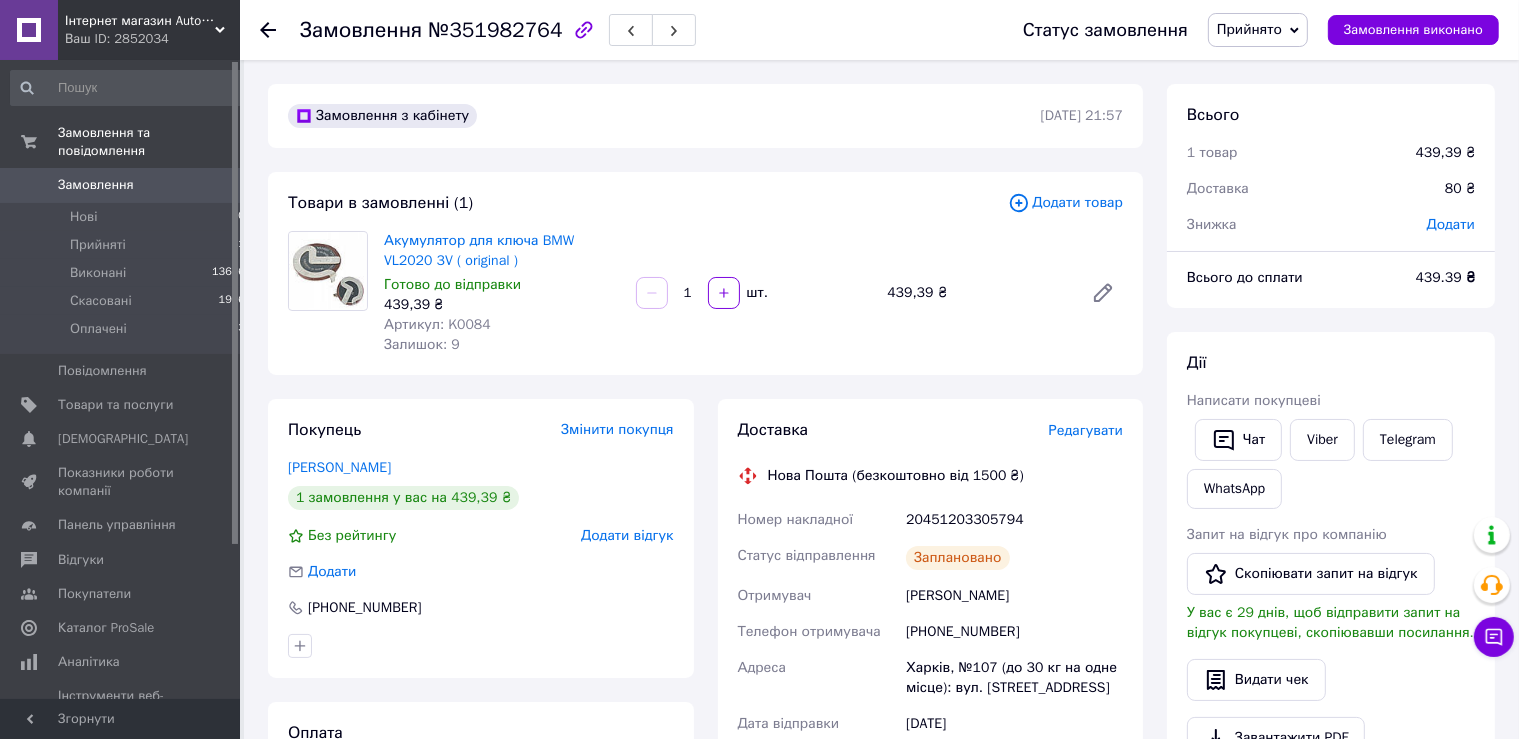 click 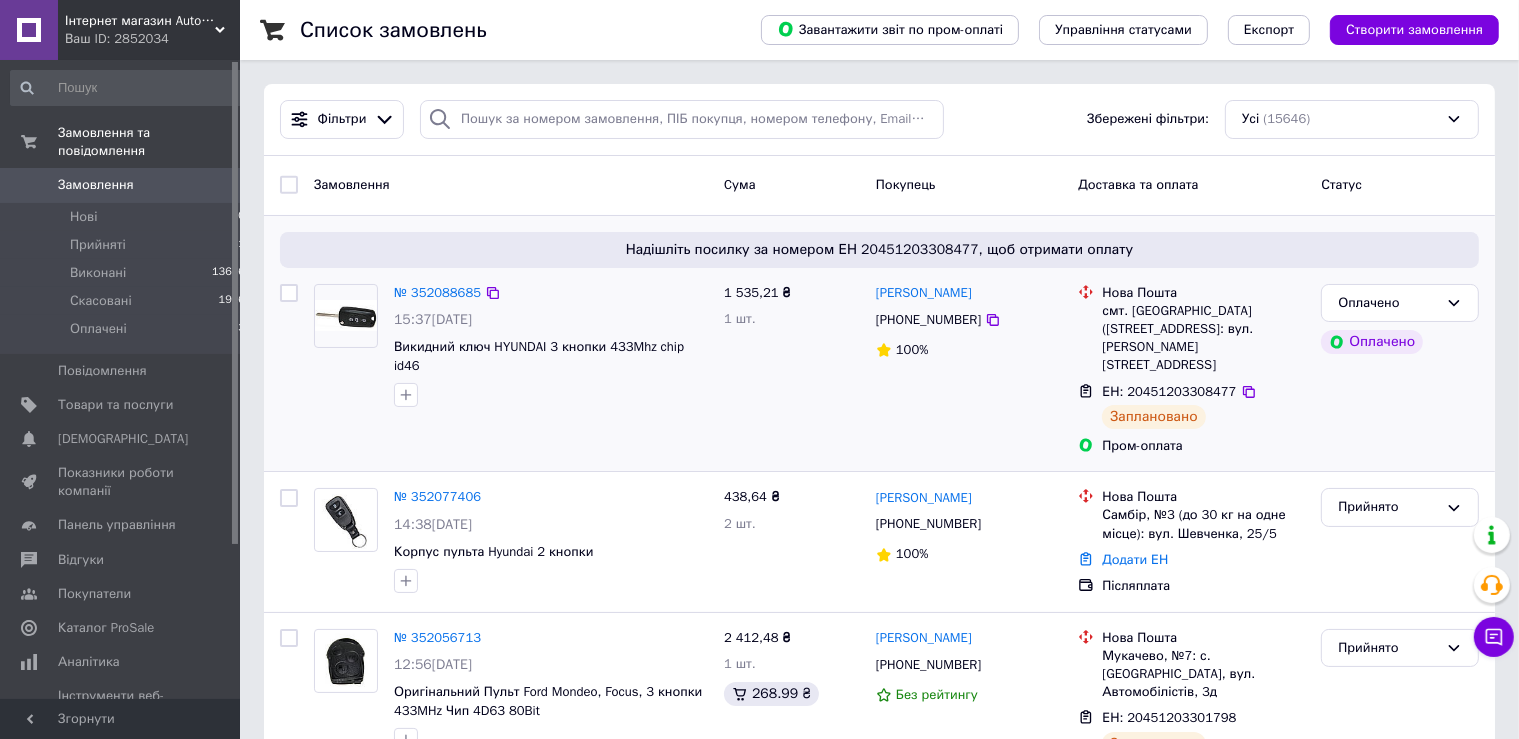click on "№ 352088685" at bounding box center [437, 293] 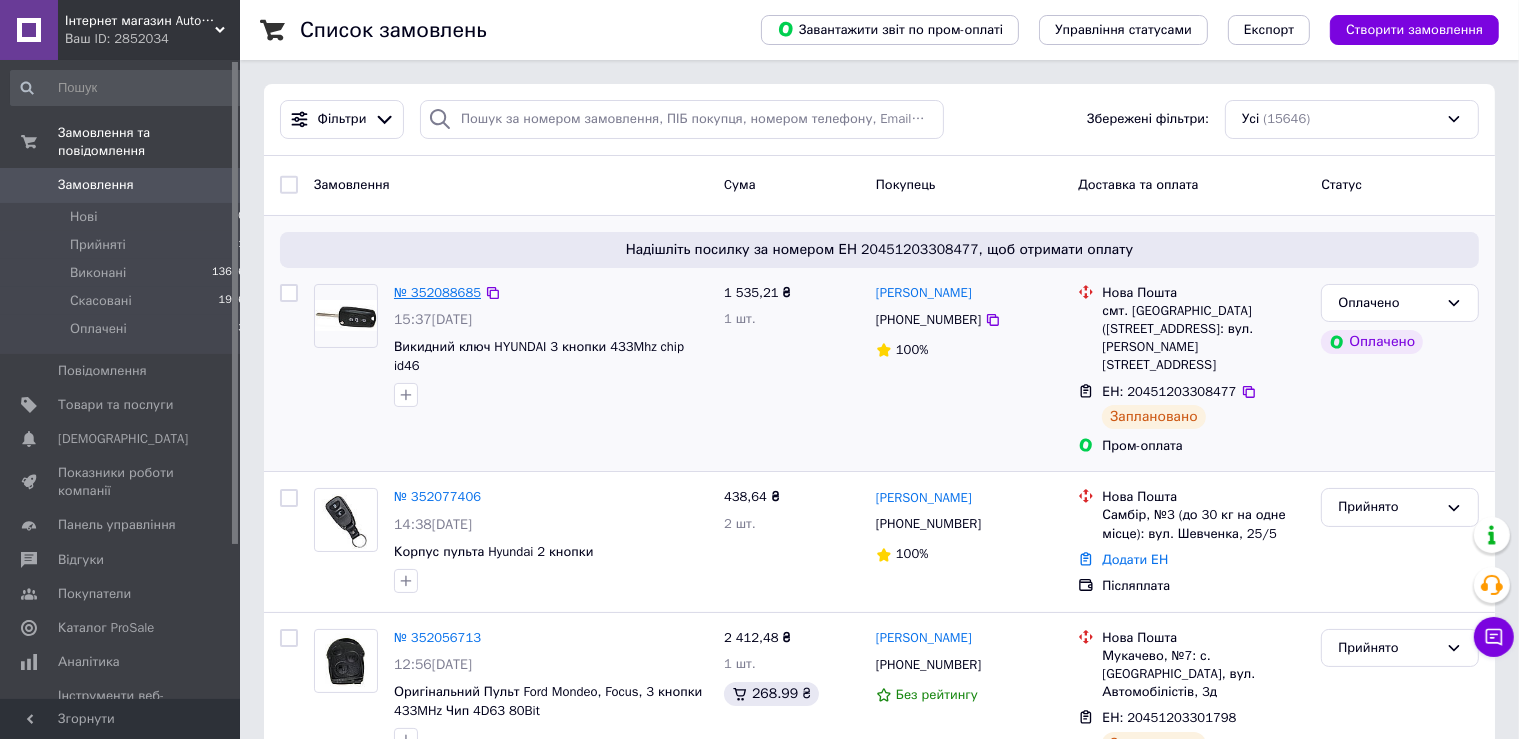 click on "№ 352088685" at bounding box center (437, 292) 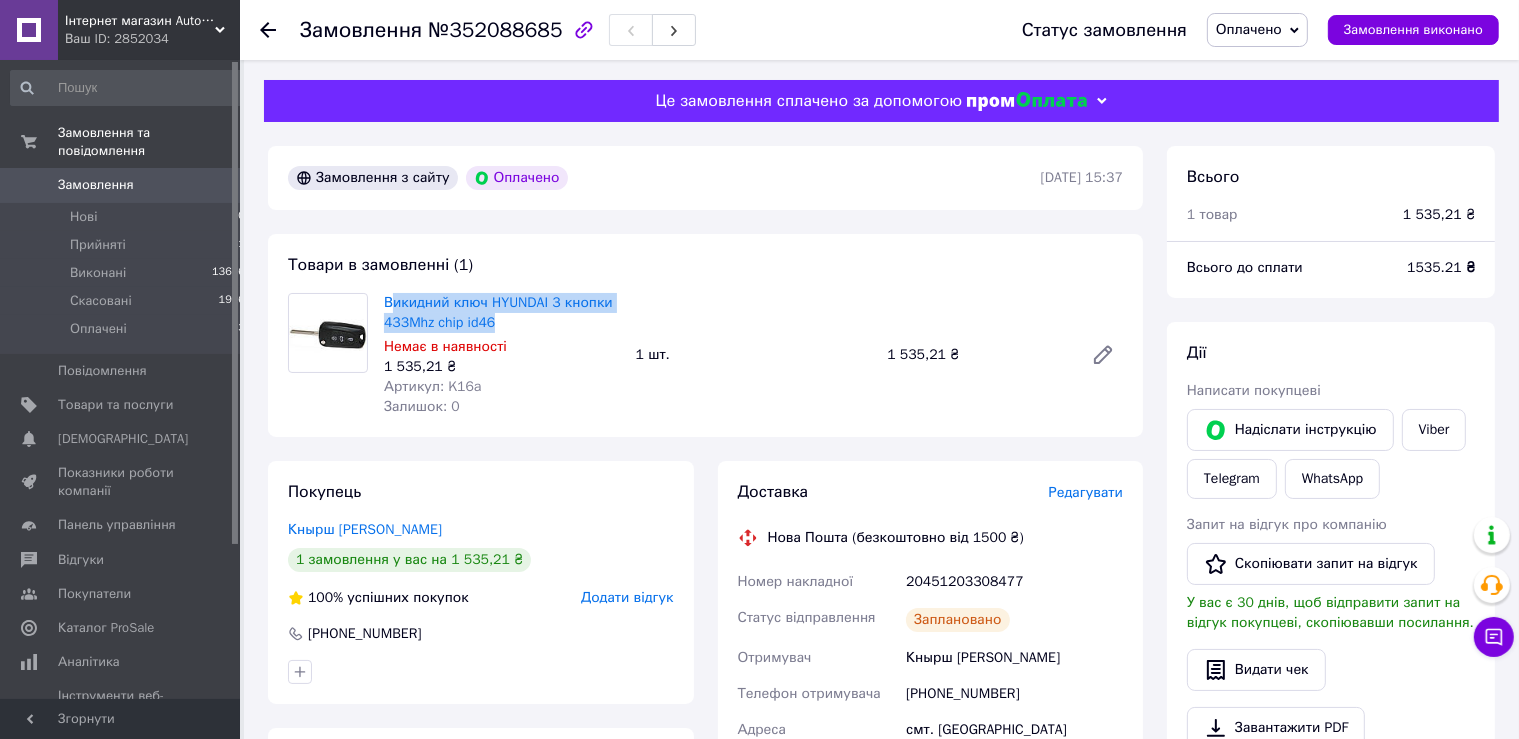 drag, startPoint x: 503, startPoint y: 318, endPoint x: 574, endPoint y: 347, distance: 76.6942 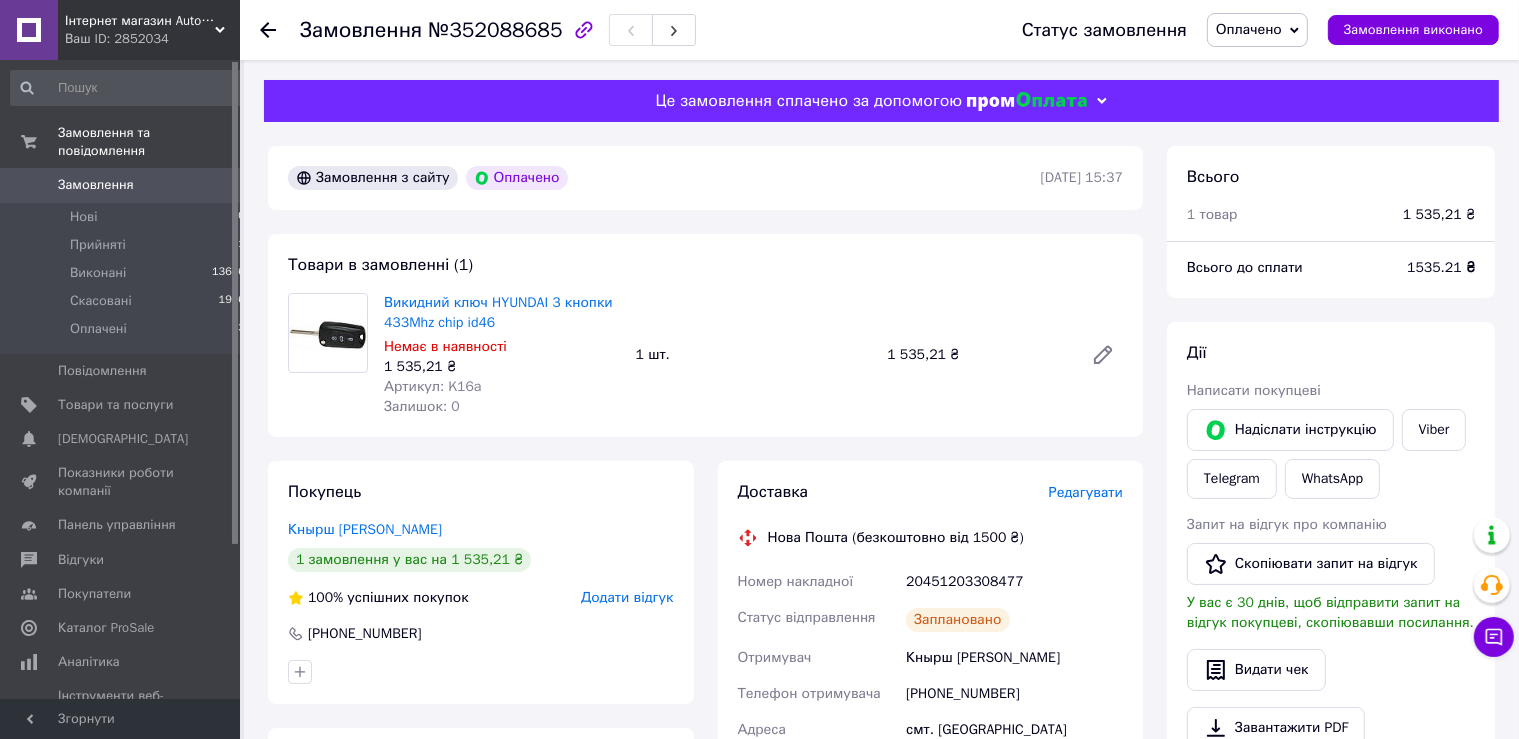 drag, startPoint x: 831, startPoint y: 379, endPoint x: 973, endPoint y: 410, distance: 145.34442 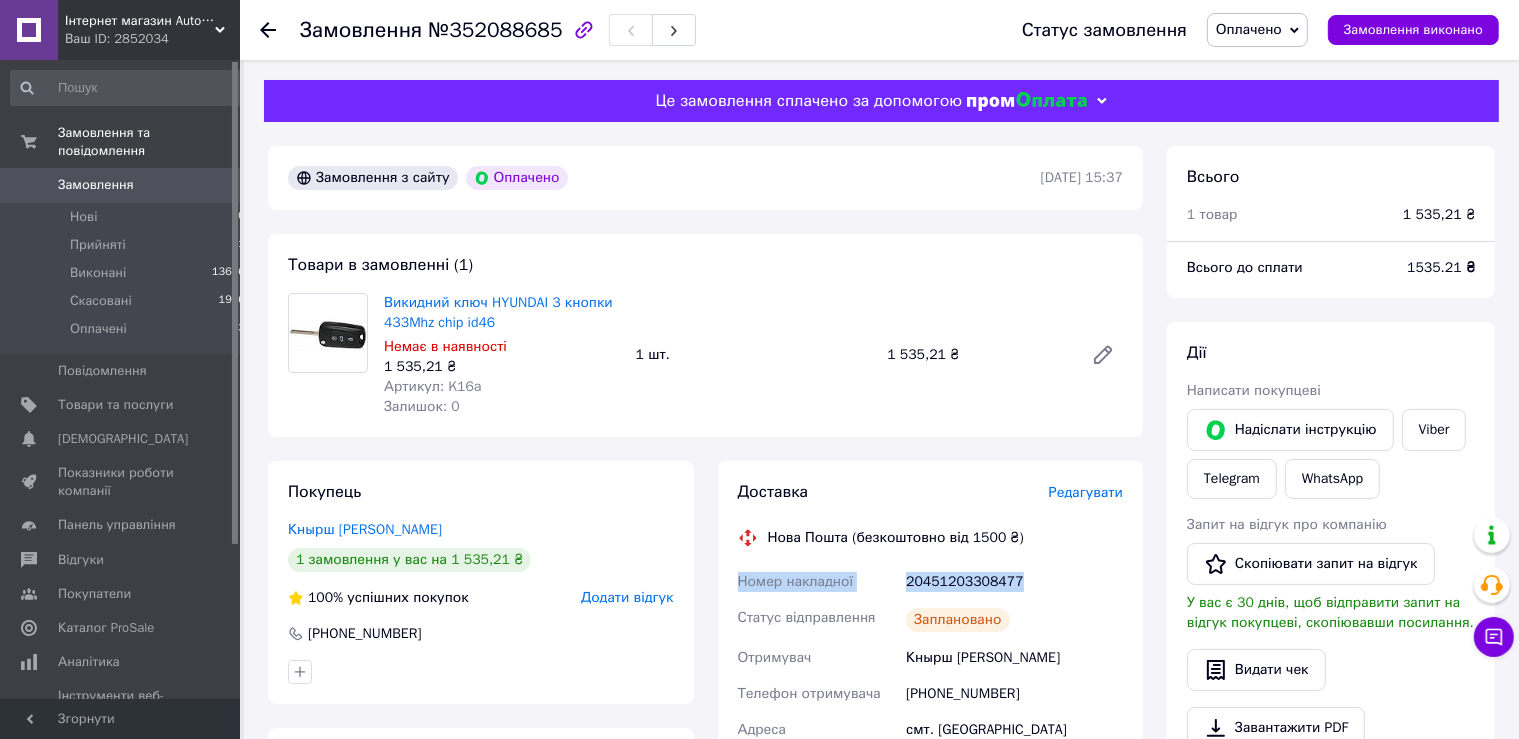 drag, startPoint x: 1021, startPoint y: 579, endPoint x: 742, endPoint y: 588, distance: 279.1451 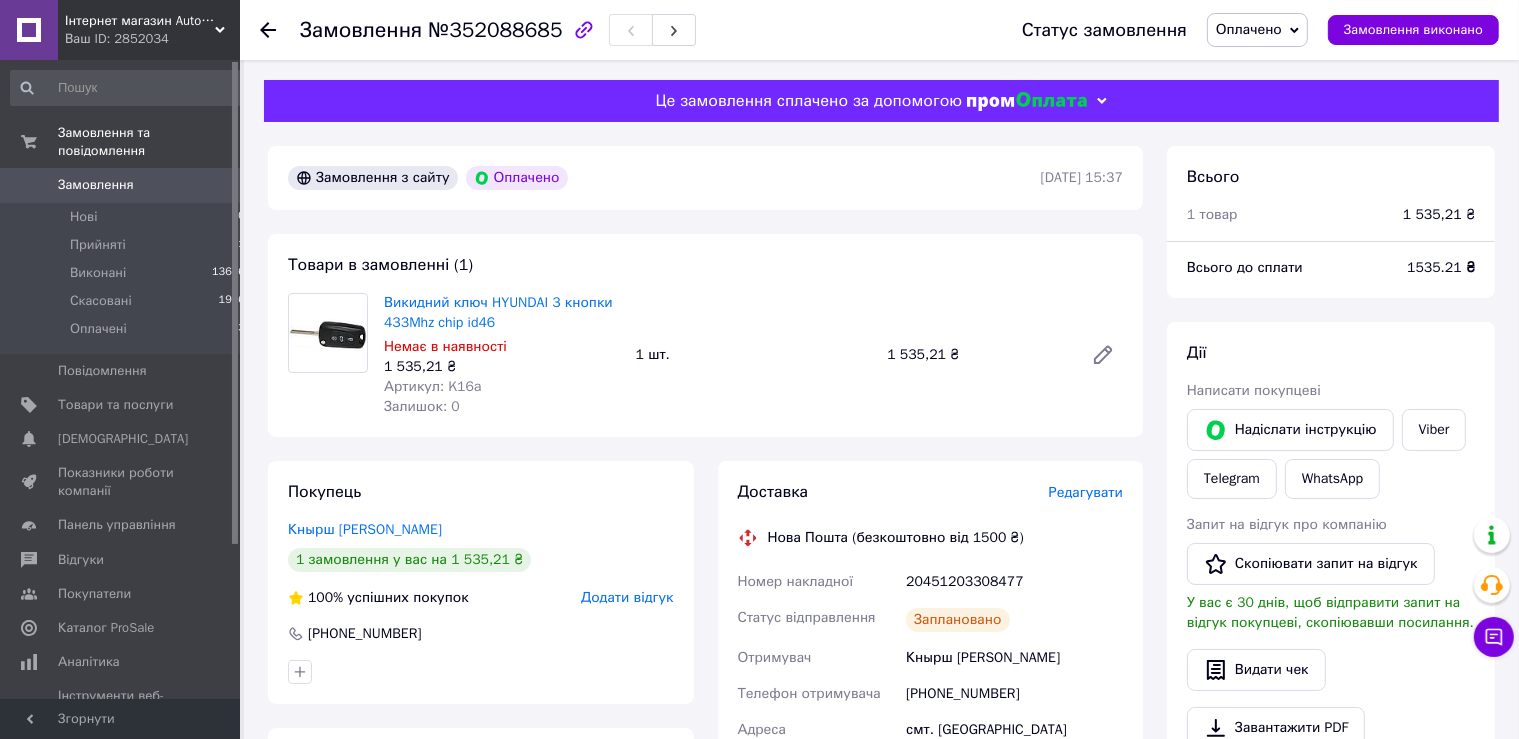 click 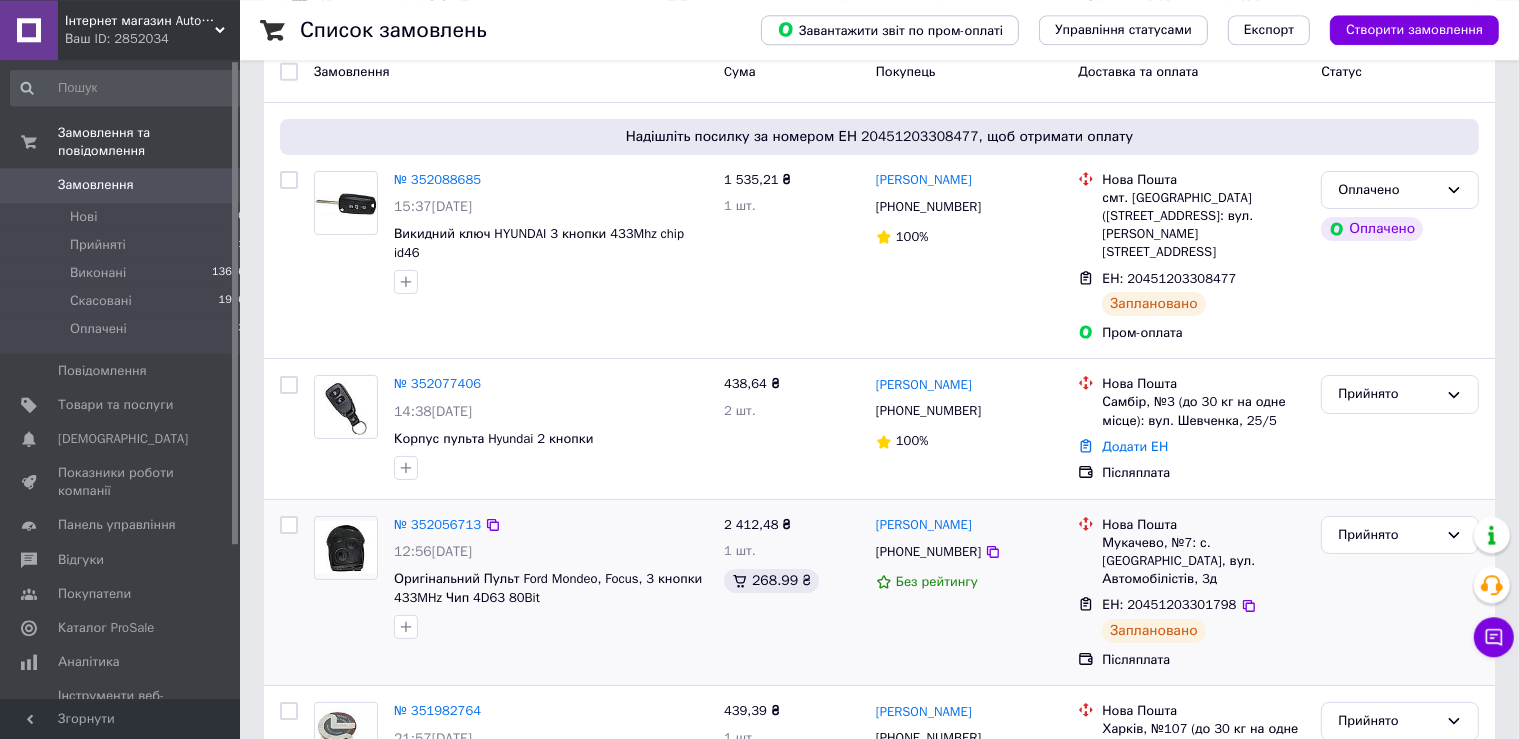 scroll, scrollTop: 211, scrollLeft: 0, axis: vertical 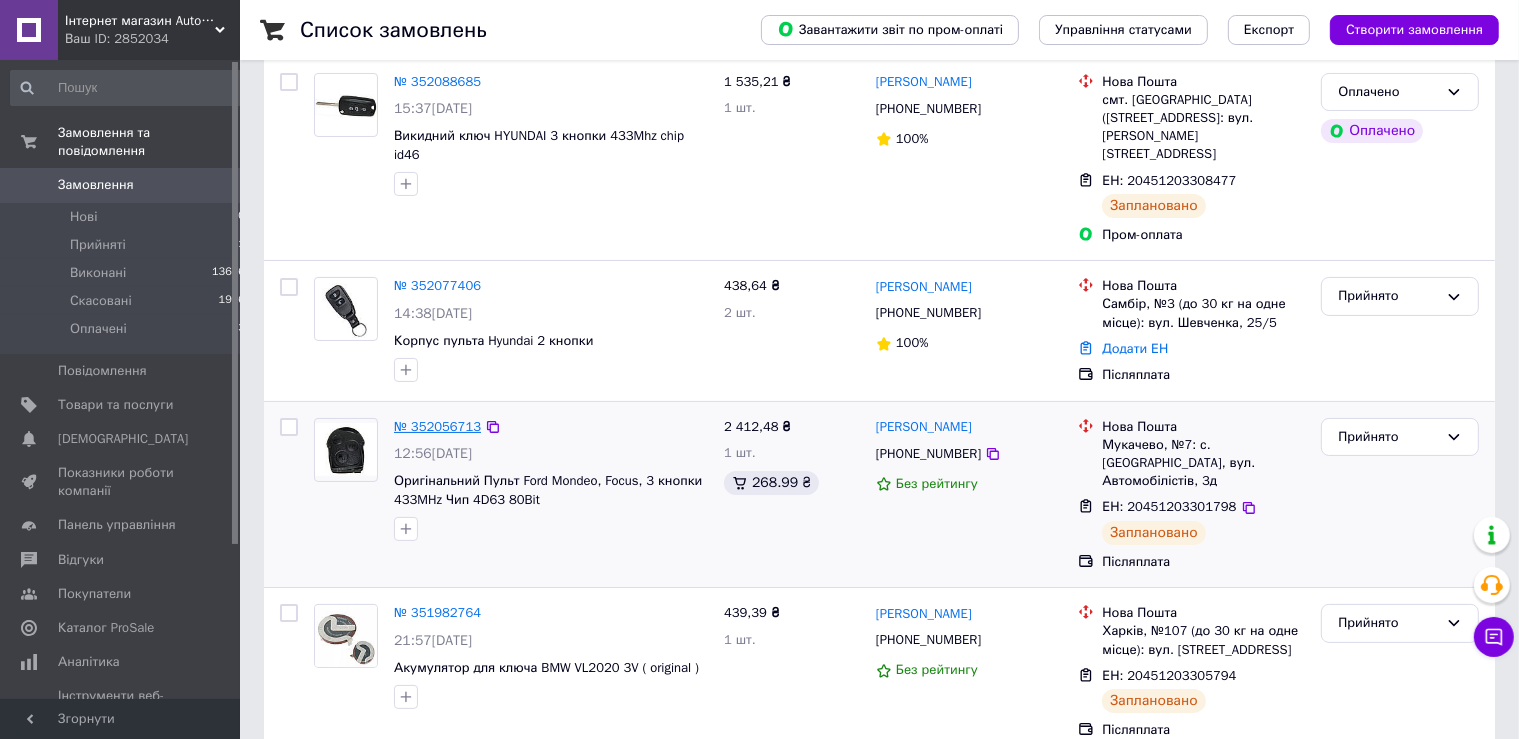 click on "№ 352056713" at bounding box center [437, 426] 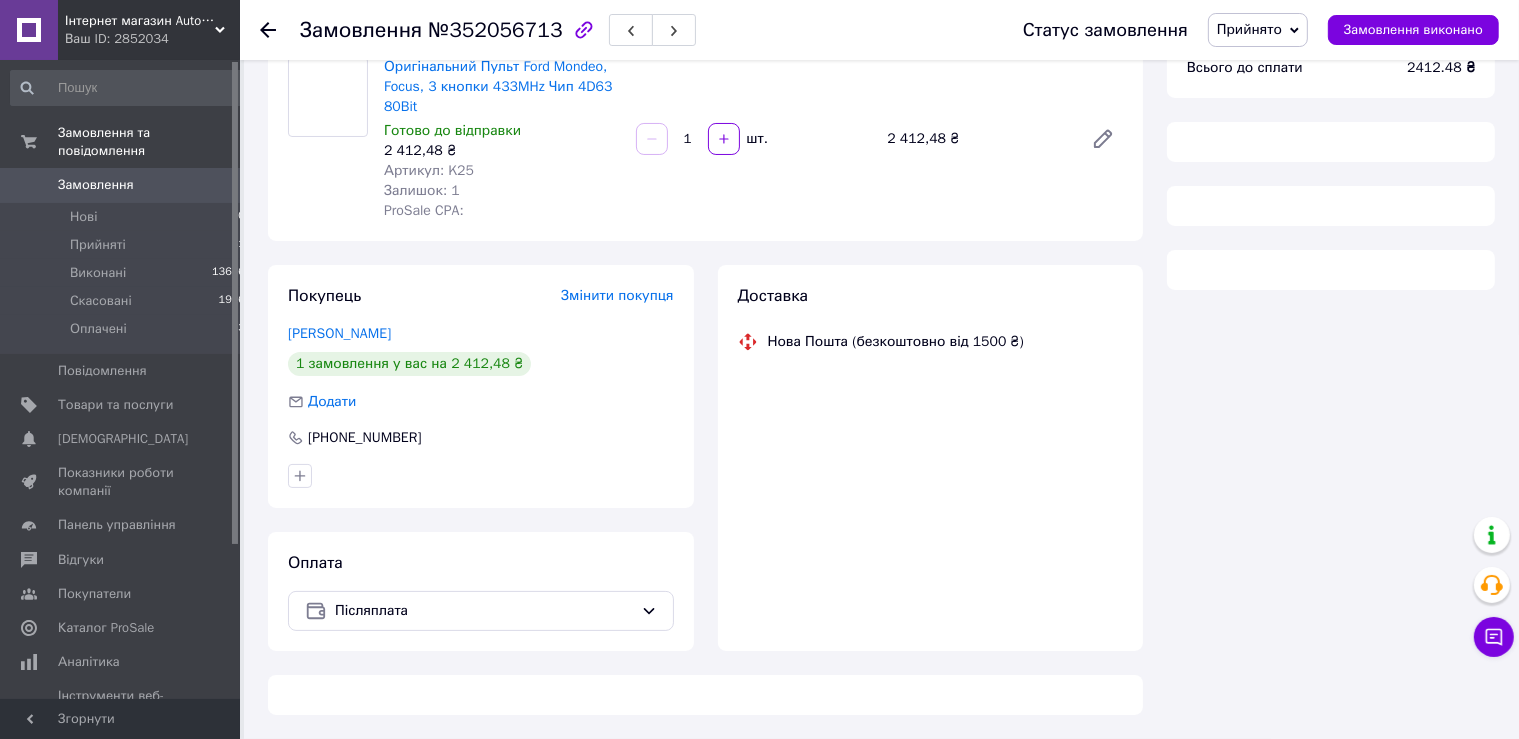 scroll, scrollTop: 174, scrollLeft: 0, axis: vertical 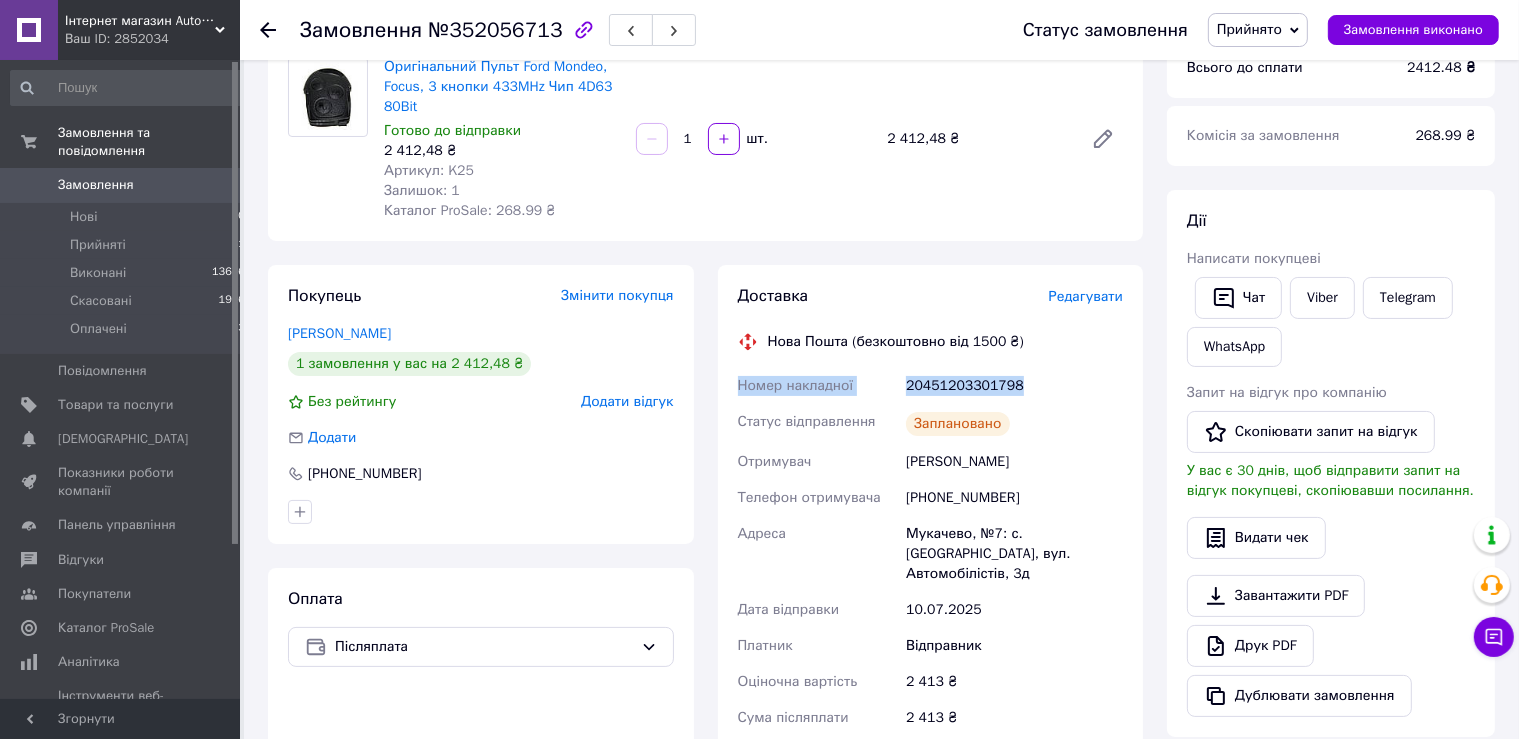 drag, startPoint x: 1020, startPoint y: 385, endPoint x: 738, endPoint y: 394, distance: 282.1436 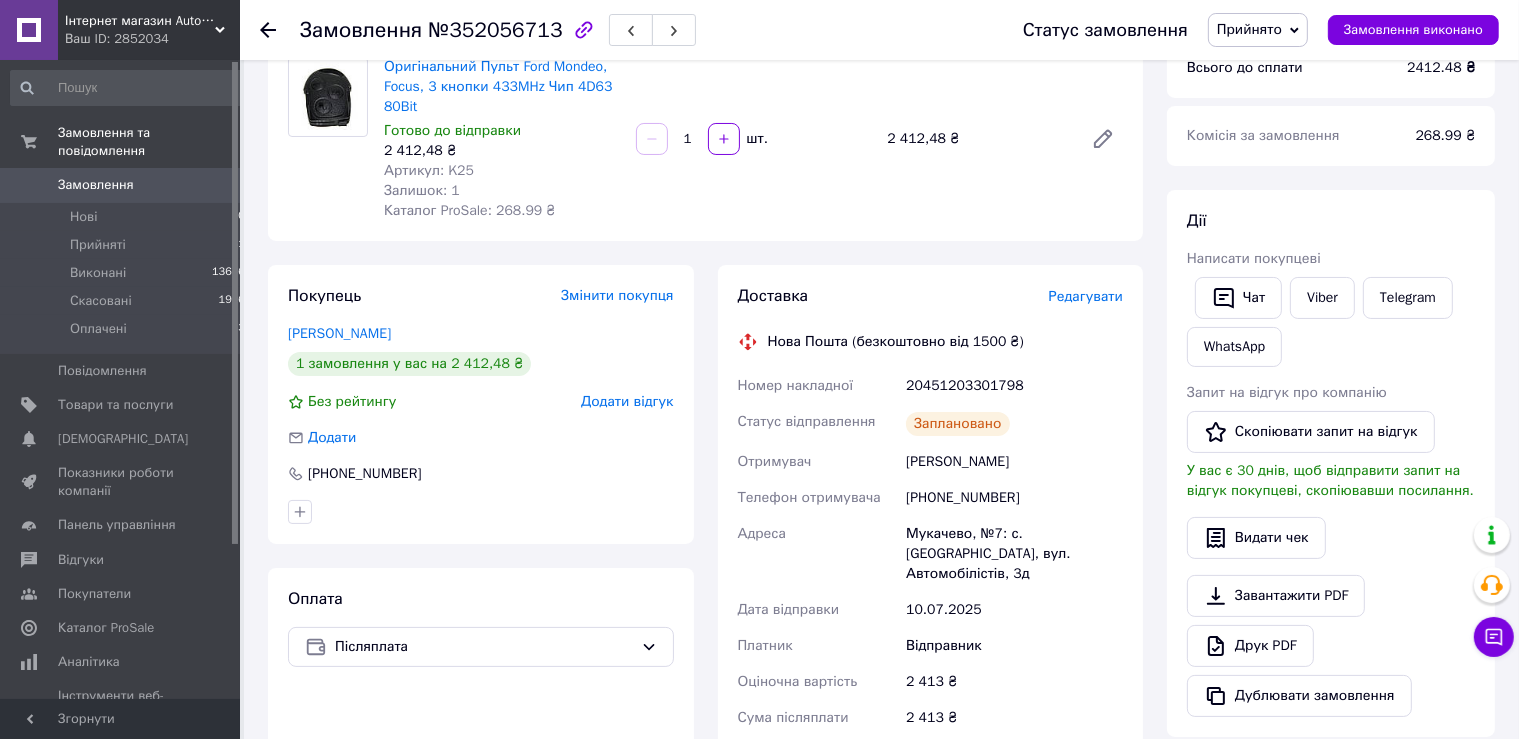 drag, startPoint x: 270, startPoint y: 26, endPoint x: 279, endPoint y: 36, distance: 13.453624 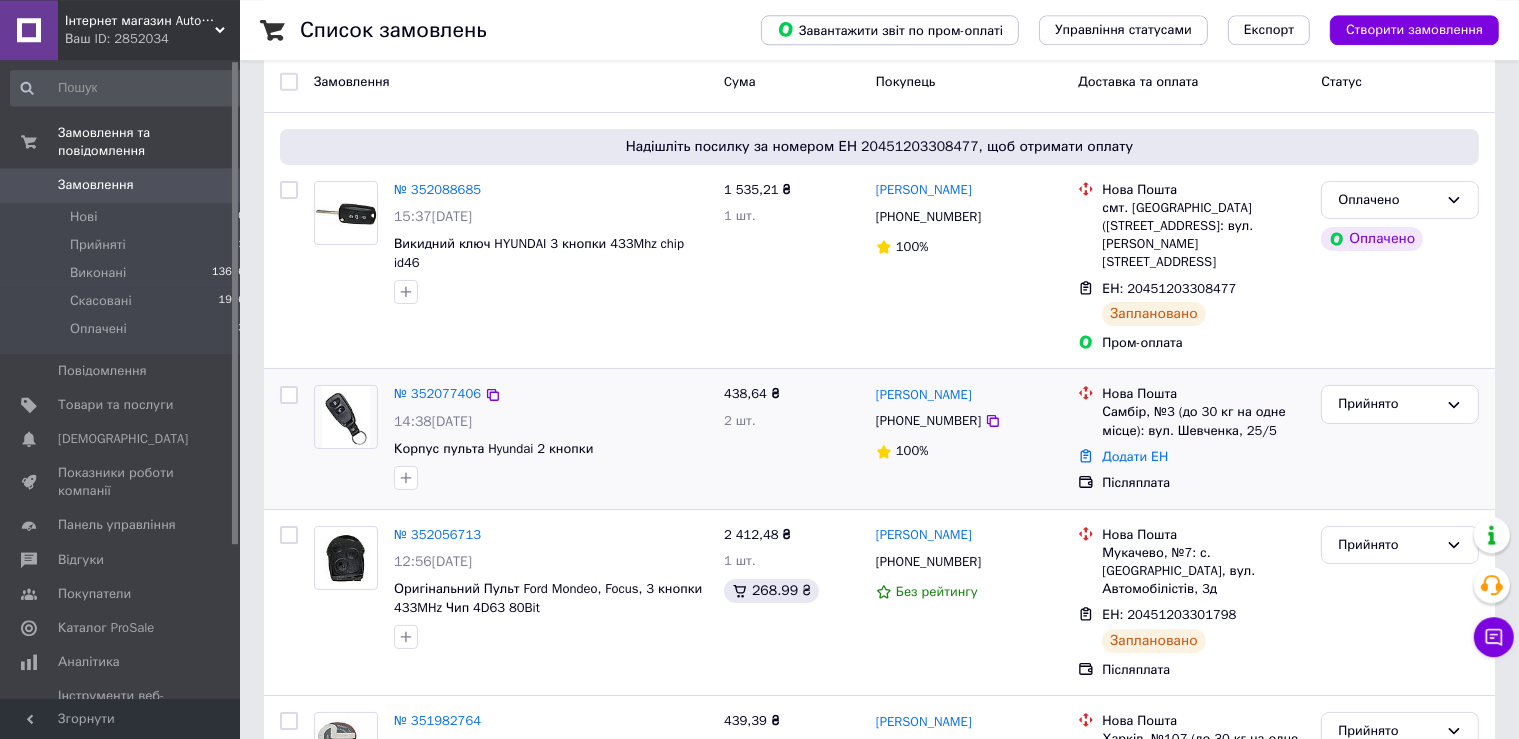 scroll, scrollTop: 105, scrollLeft: 0, axis: vertical 